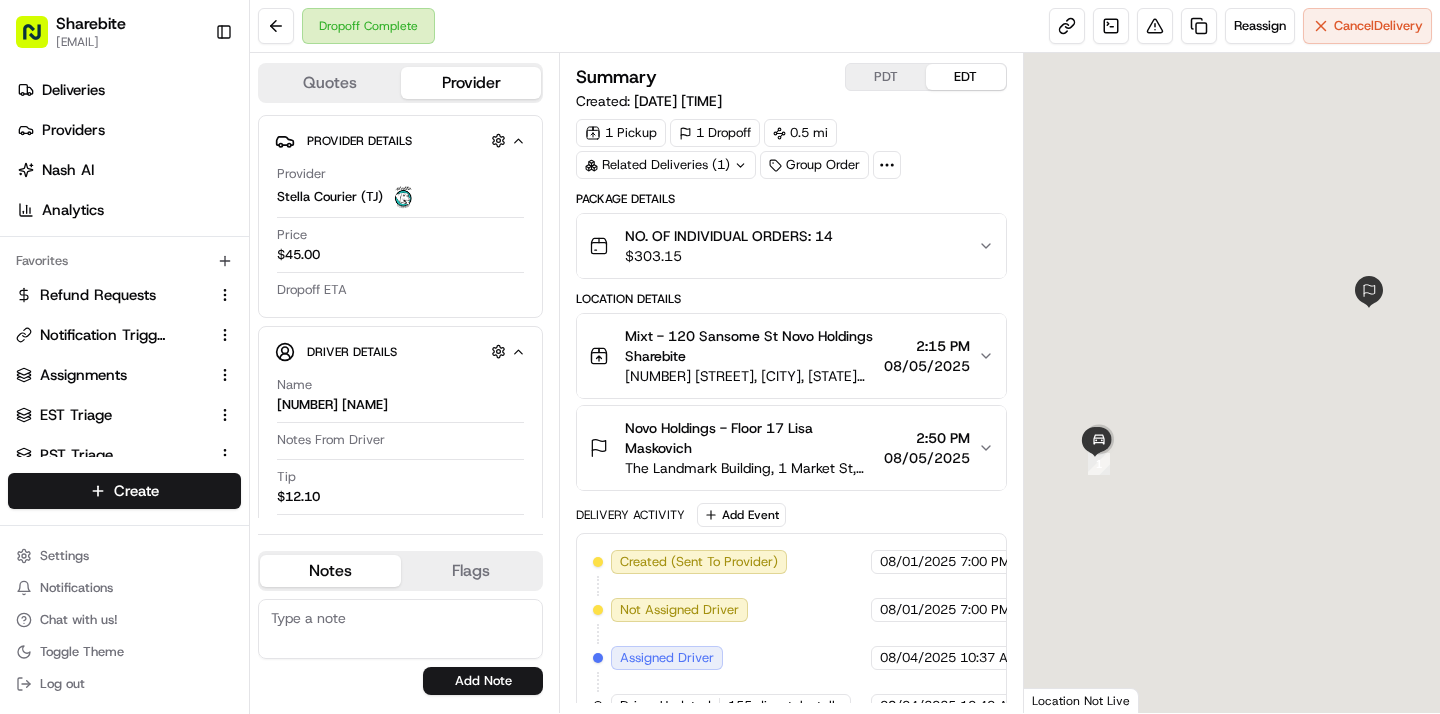 scroll, scrollTop: 0, scrollLeft: 0, axis: both 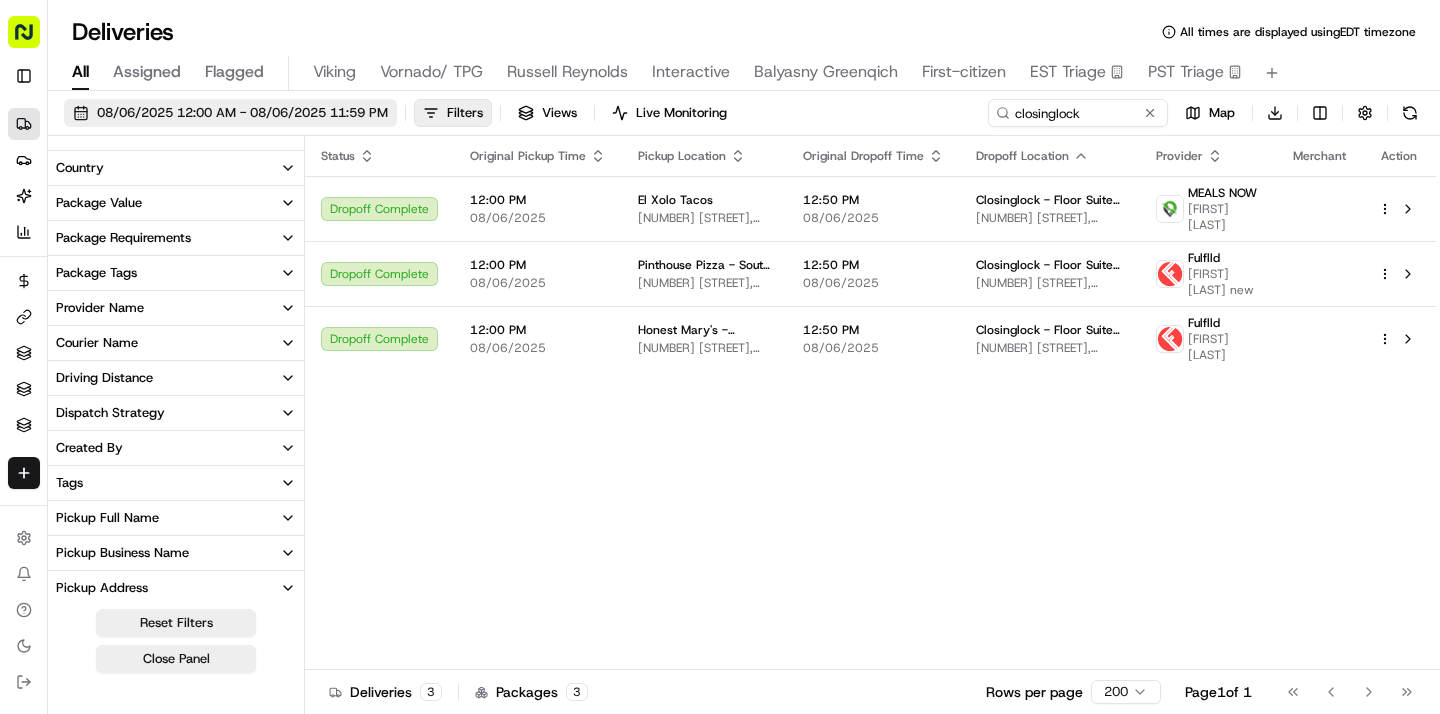 click on "08/06/2025 12:00 AM - 08/06/2025 11:59 PM" at bounding box center (242, 113) 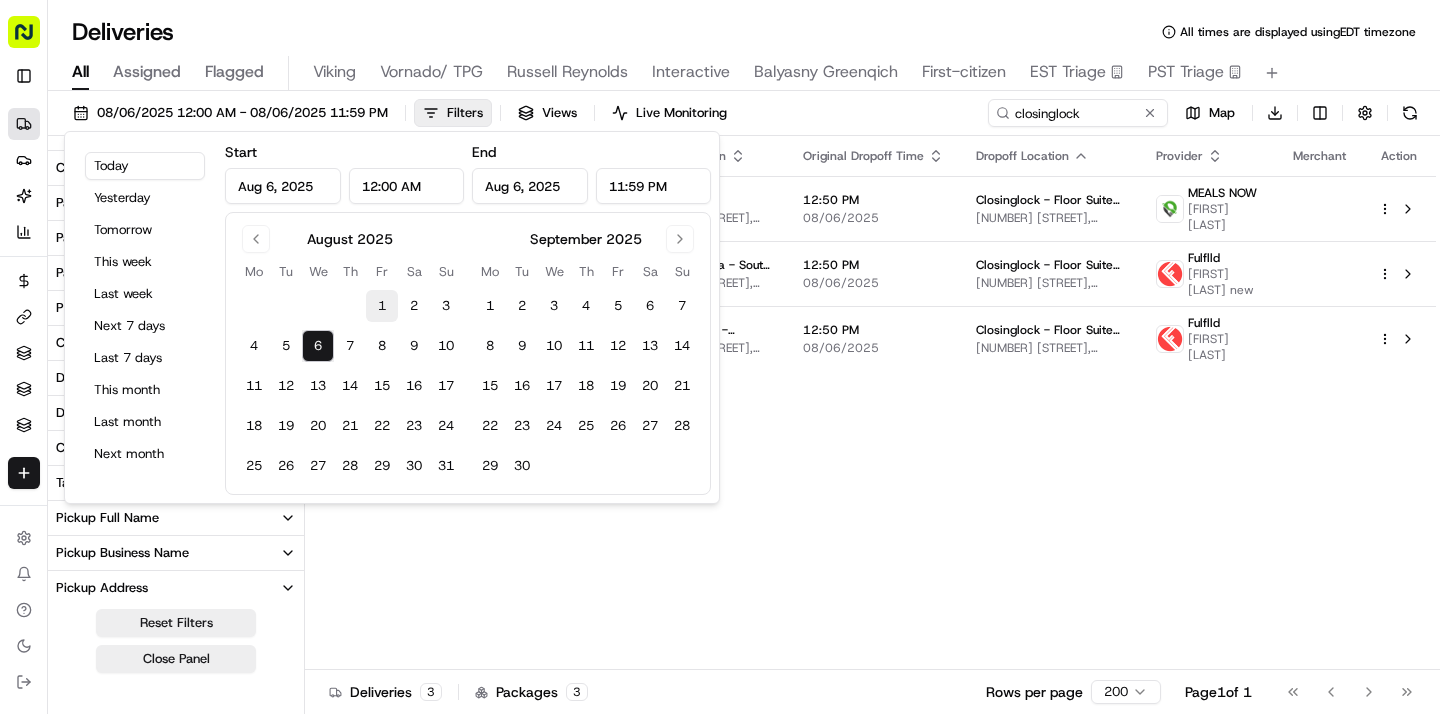 click on "1" at bounding box center (382, 306) 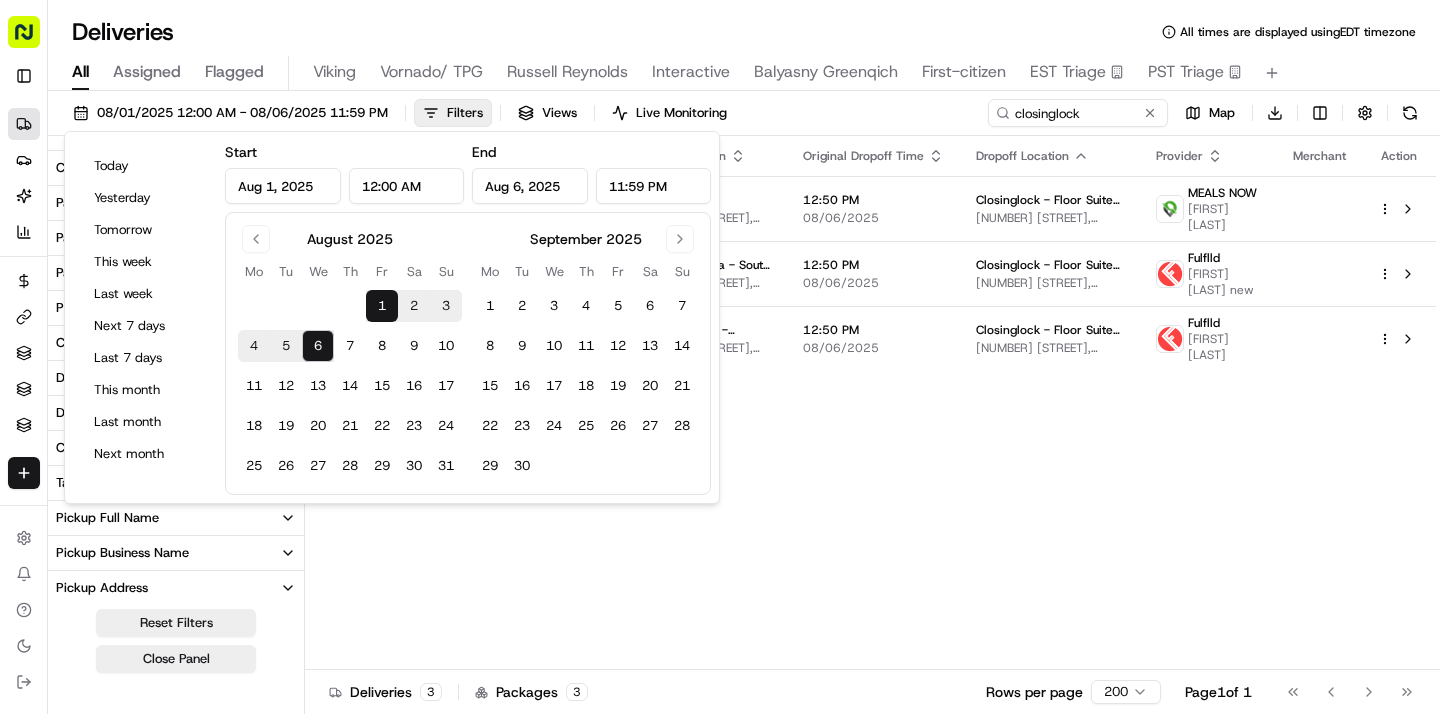 click on "[DATE] [TIME] - [DATE] [TIME] Filters Views Live Monitoring closinglock Map Download" at bounding box center (744, 117) 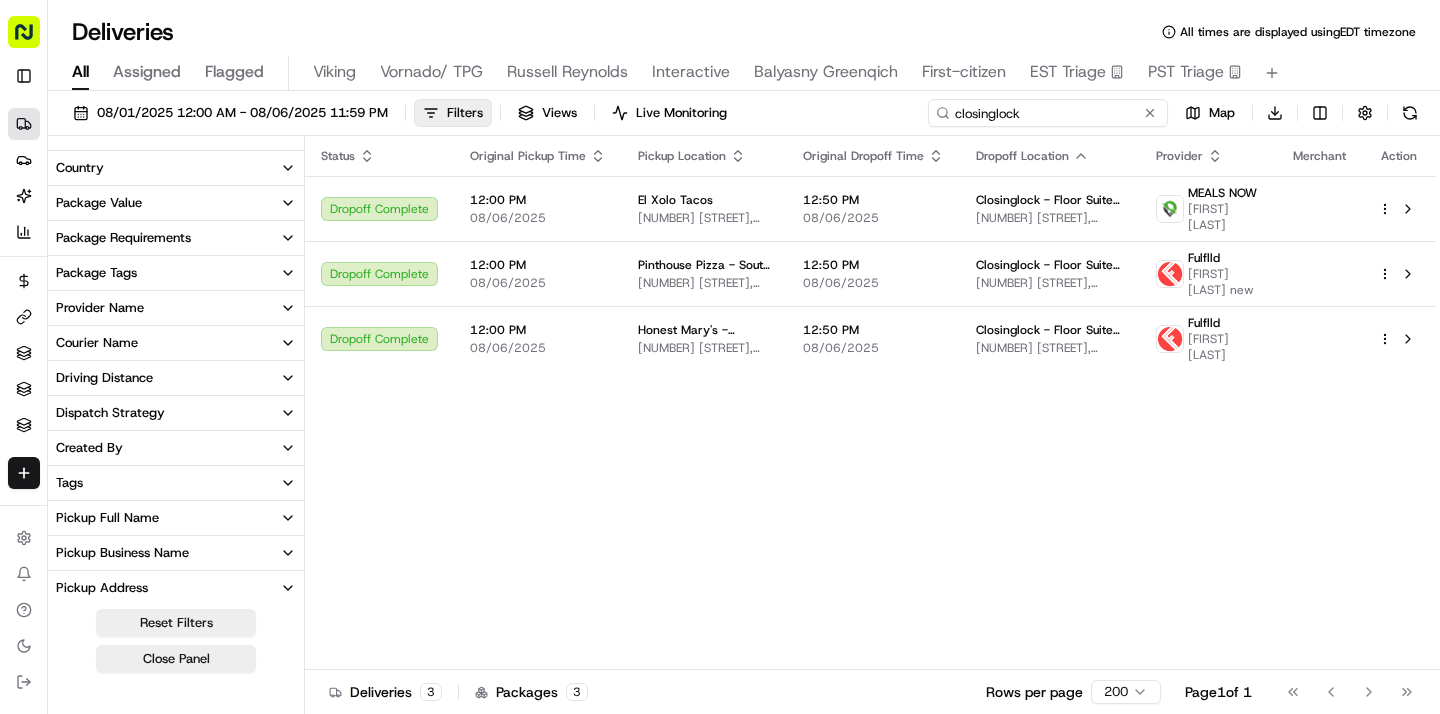 click on "closinglock" at bounding box center (1048, 113) 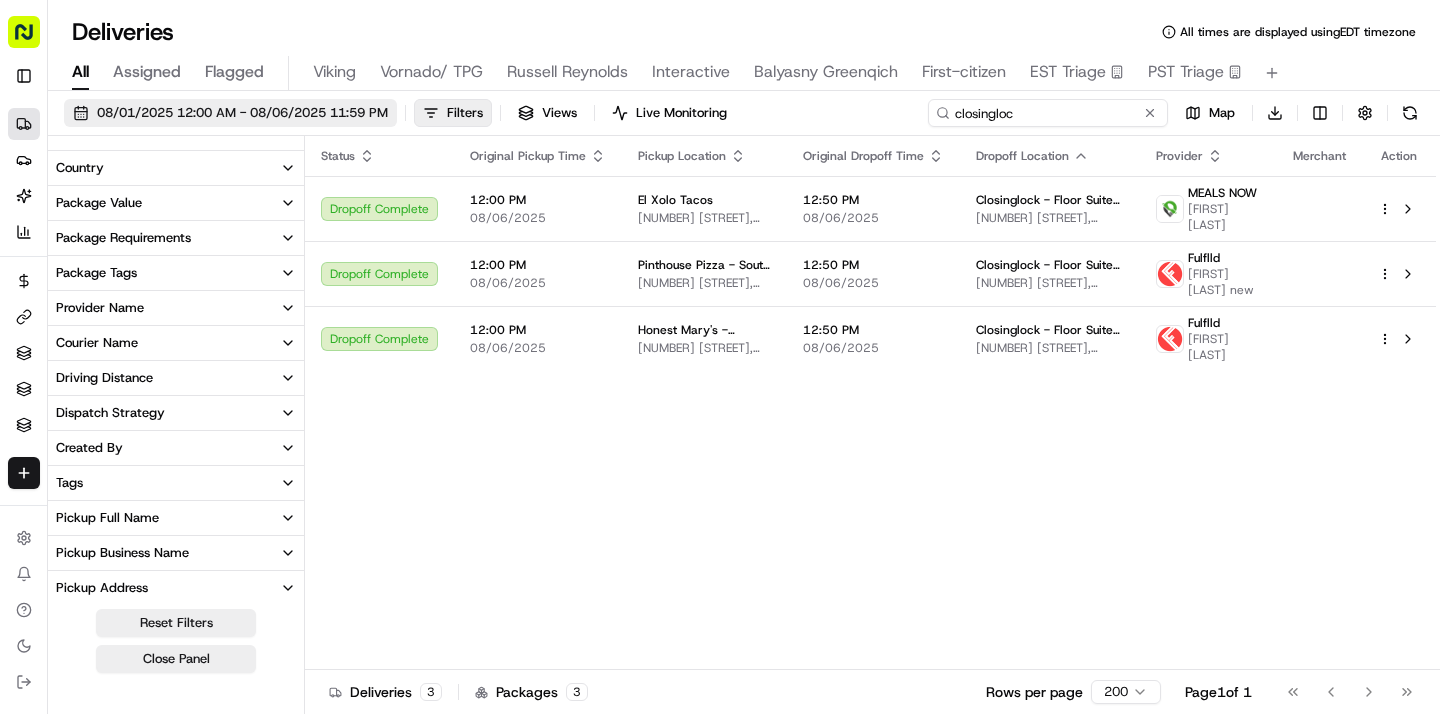 type on "closingloc" 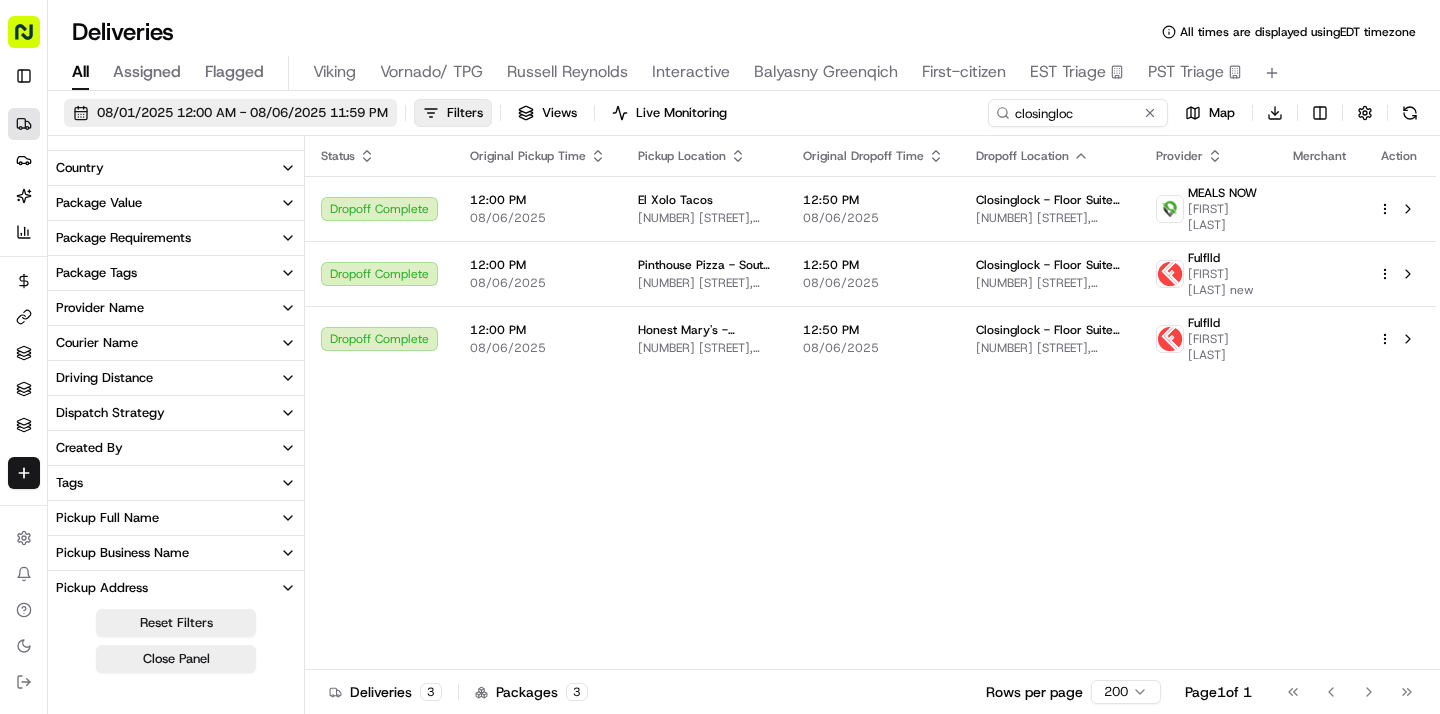 click on "08/01/2025 12:00 AM - 08/06/2025 11:59 PM" at bounding box center [242, 113] 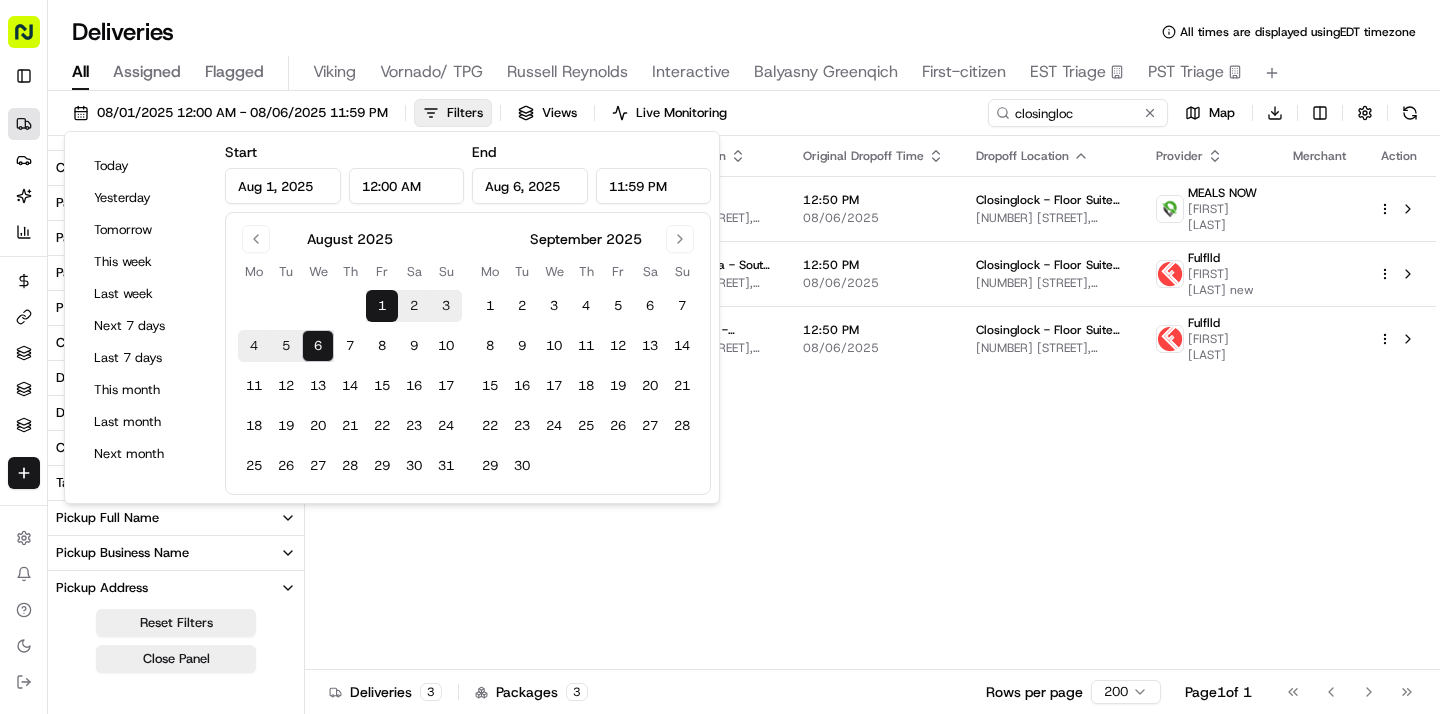 click on "1" at bounding box center (382, 306) 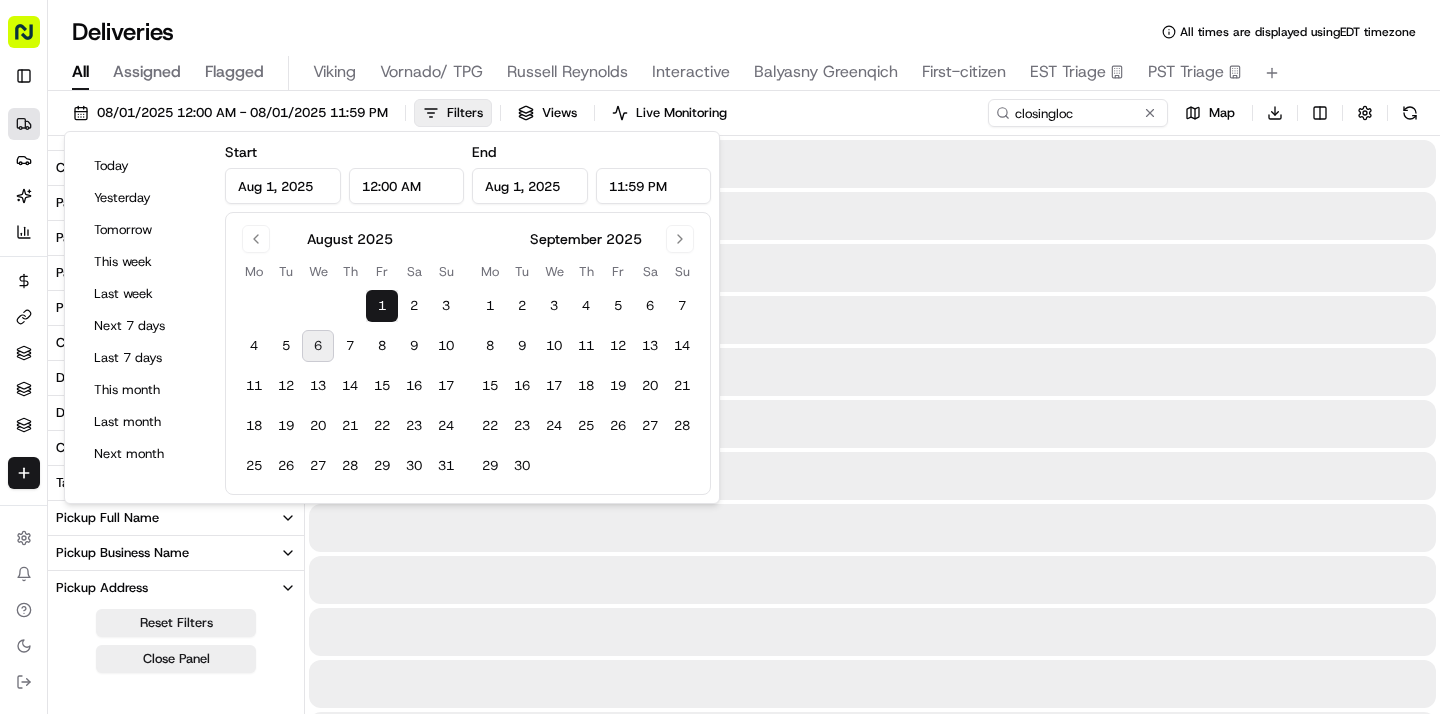 type on "Aug 1, 2025" 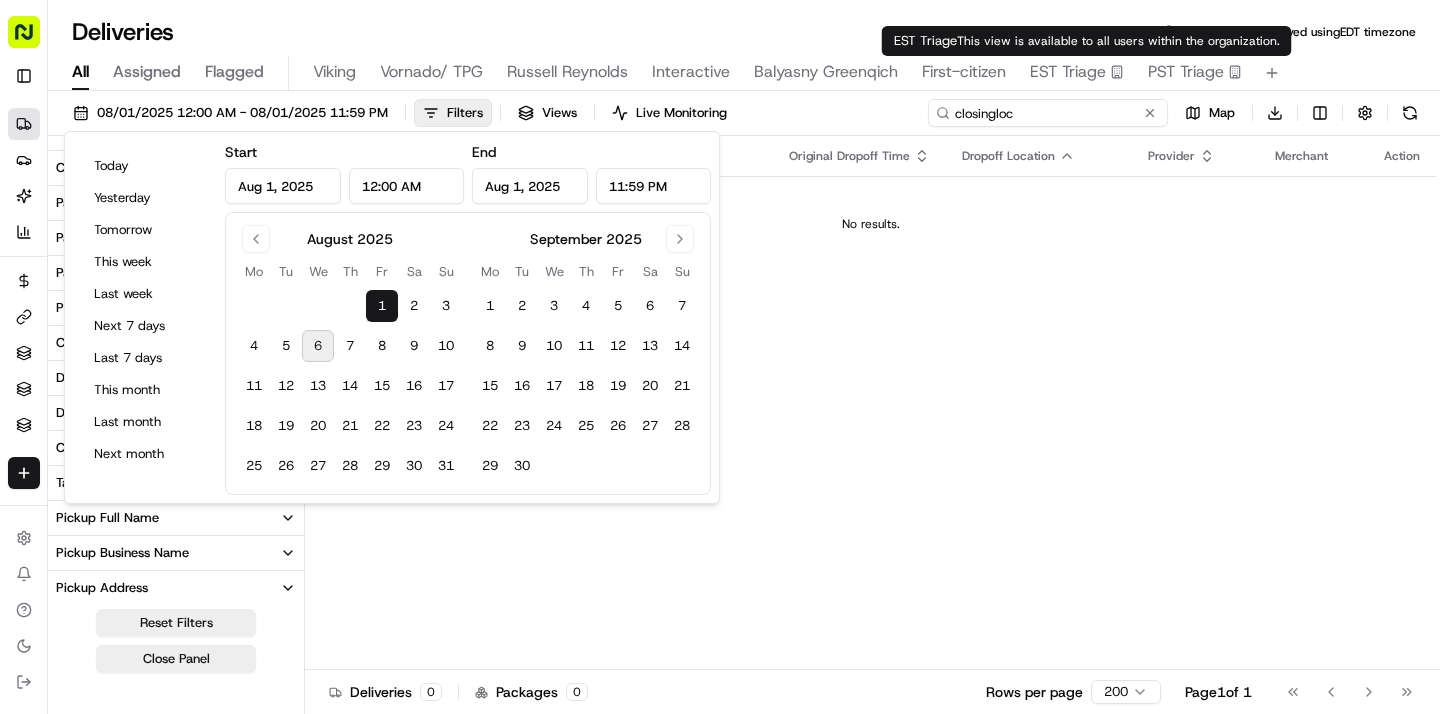 click on "closingloc" at bounding box center [1048, 113] 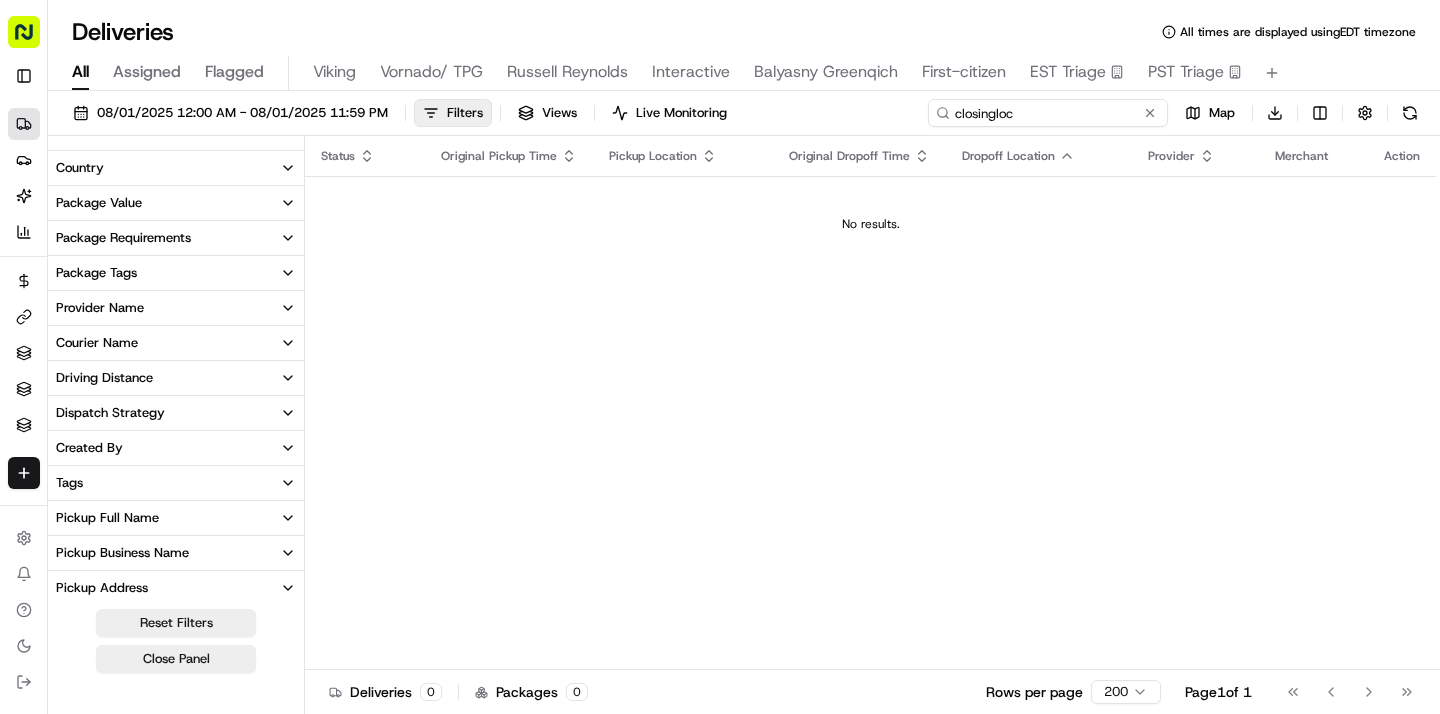 click on "closingloc" at bounding box center [1048, 113] 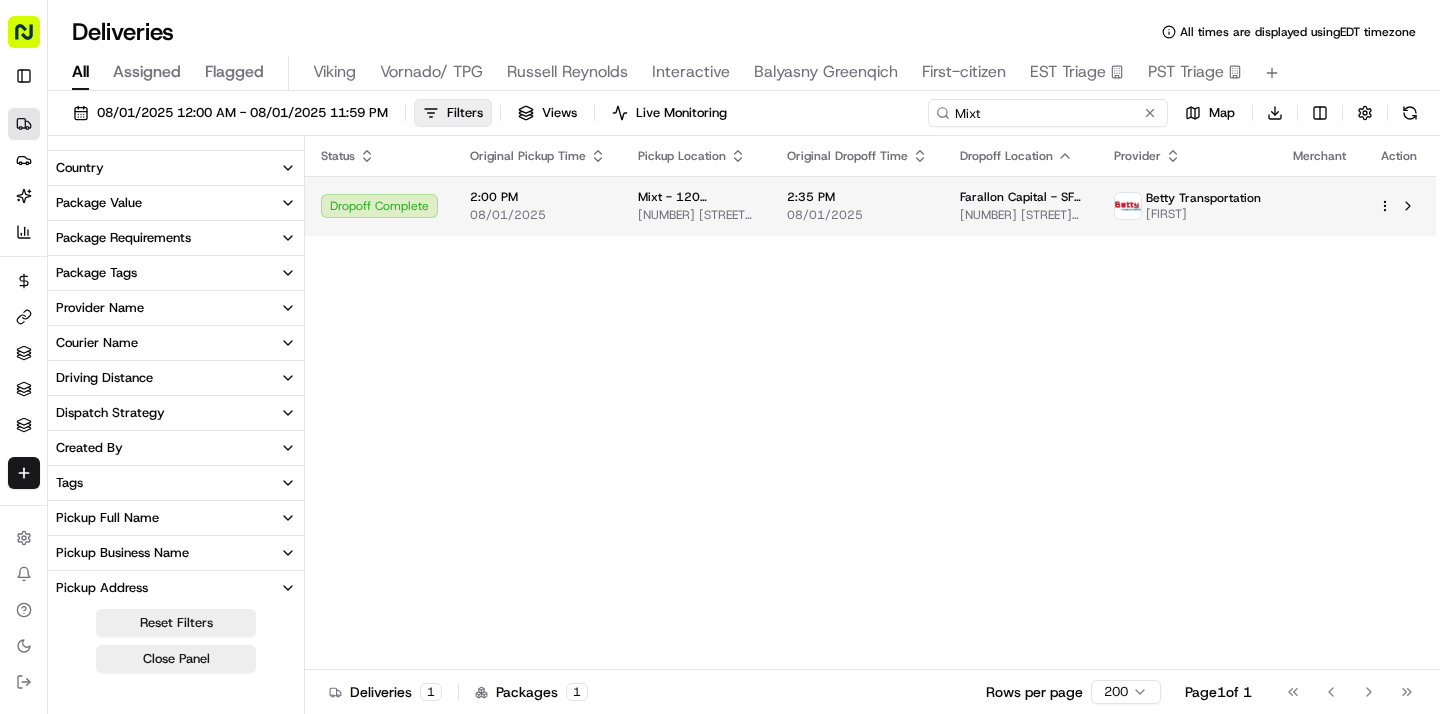 type on "Mixt" 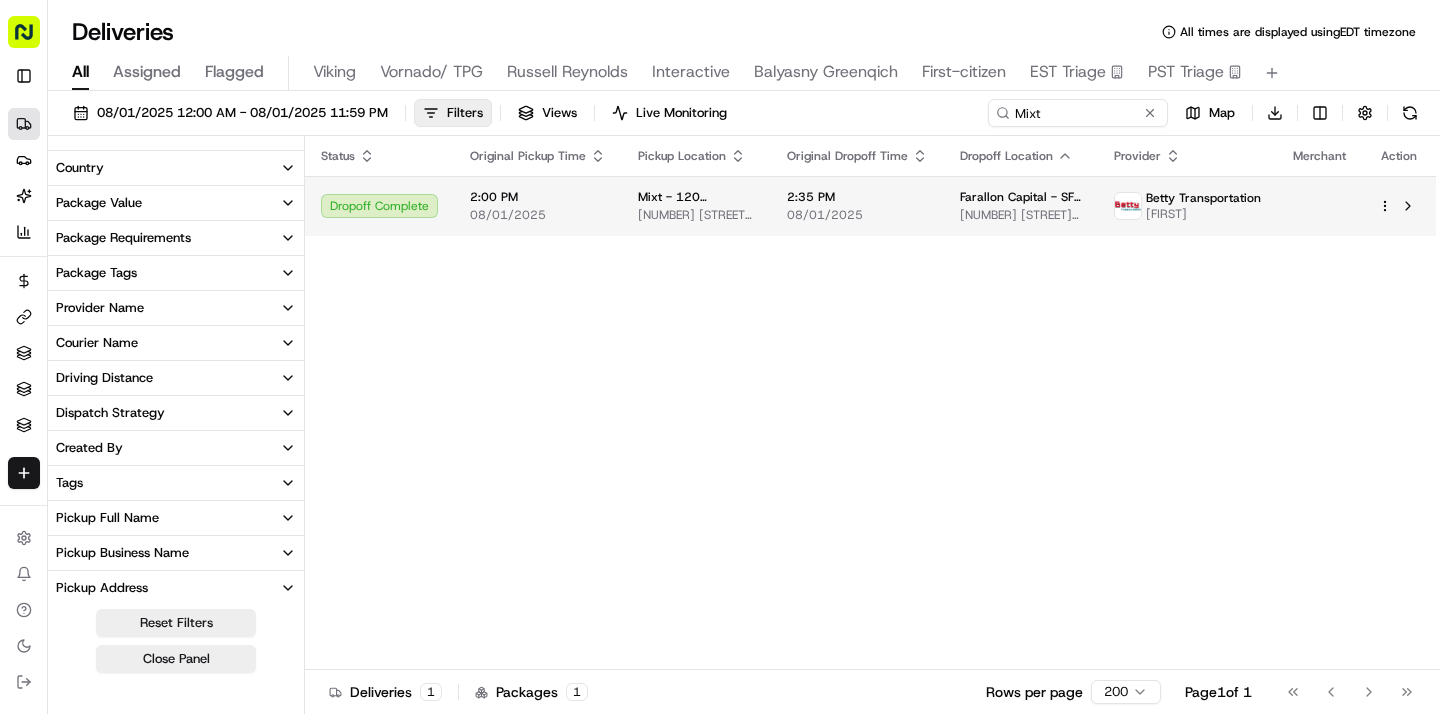 click on "08/01/2025" at bounding box center [857, 215] 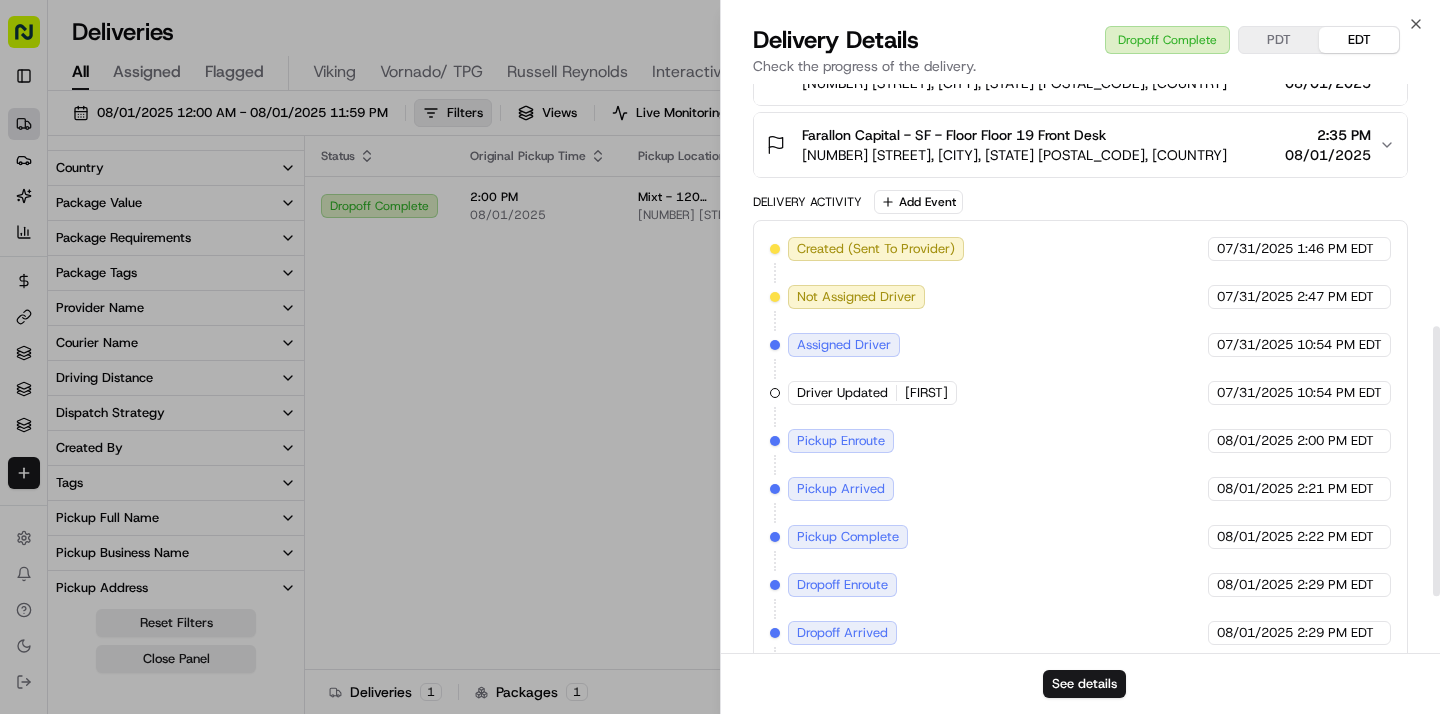 scroll, scrollTop: 629, scrollLeft: 0, axis: vertical 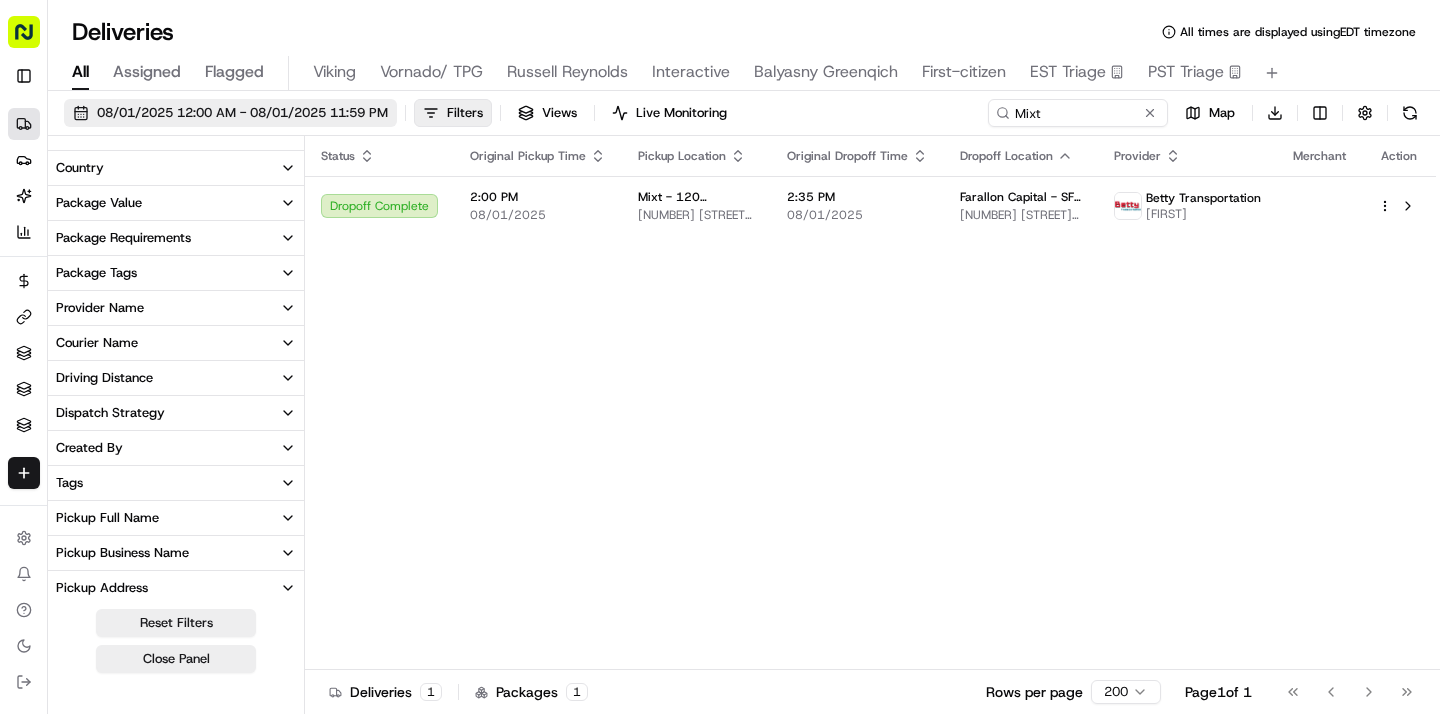 click on "08/01/2025 12:00 AM - 08/01/2025 11:59 PM" at bounding box center (230, 113) 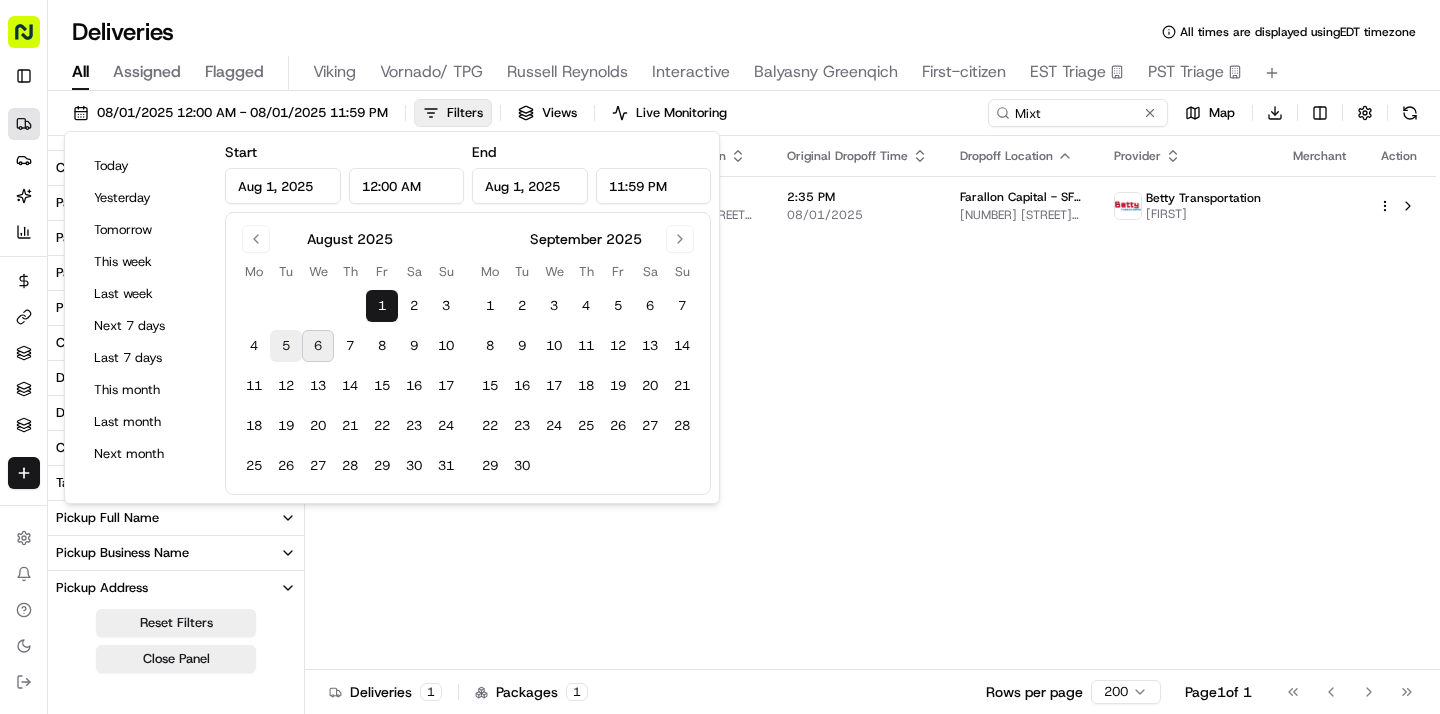 click on "5" at bounding box center [286, 346] 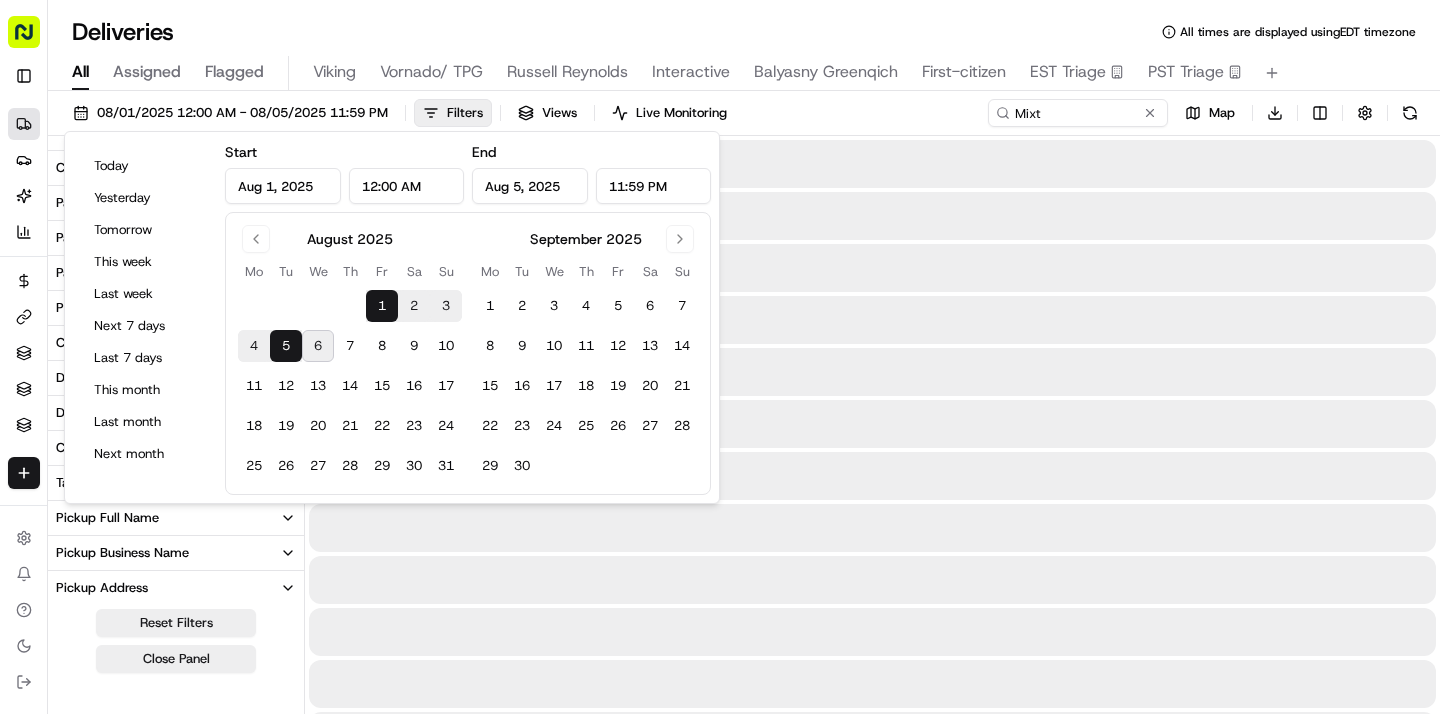 type on "Aug 5, 2025" 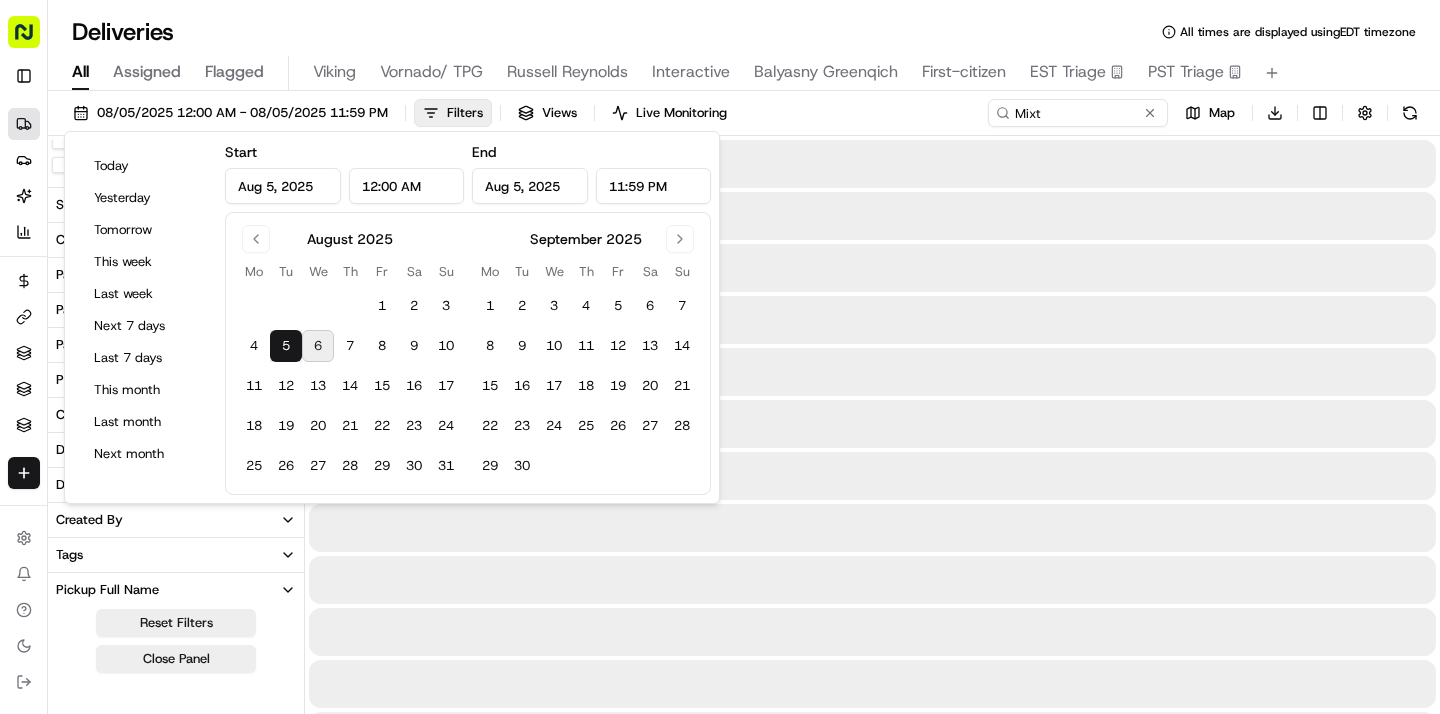 type on "Aug 5, 2025" 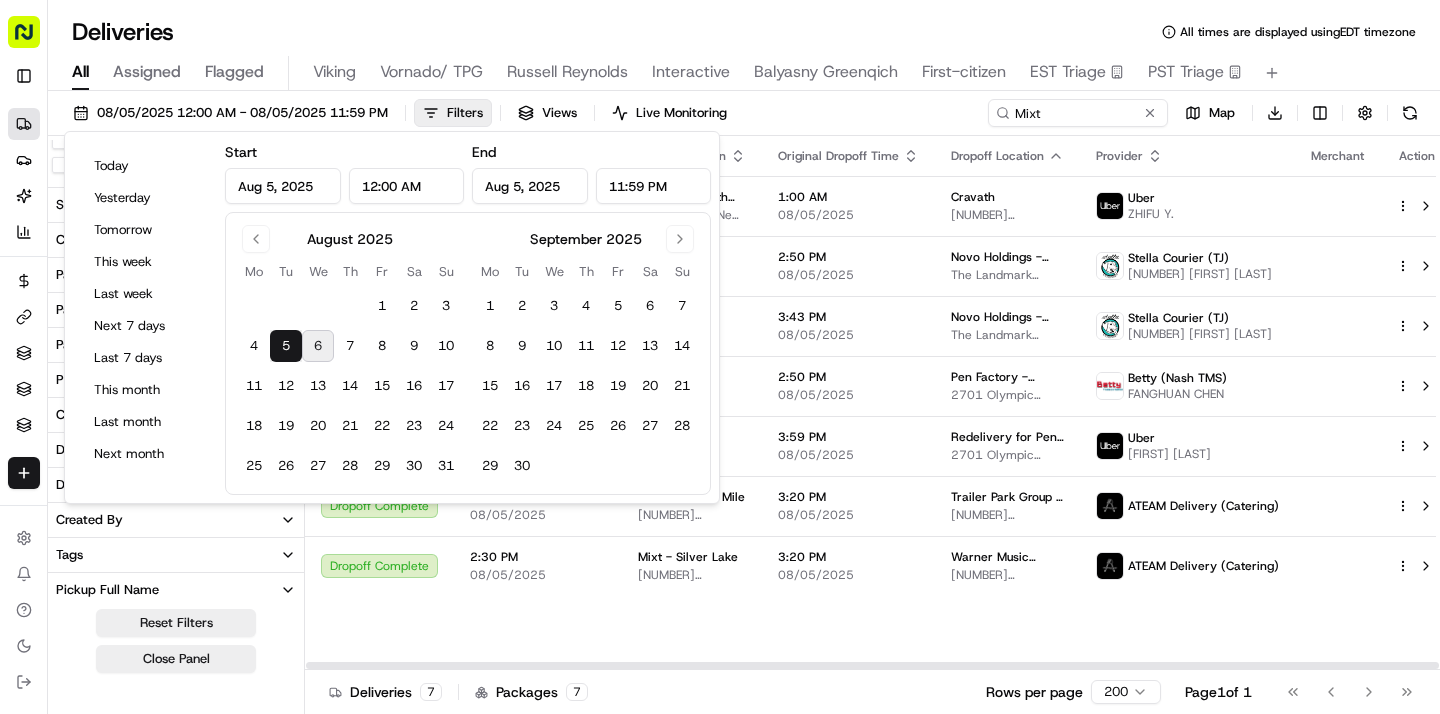 click on "[DATE] [TIME] - [DATE] [TIME] Filters Views Live Monitoring Mixt Map Download" at bounding box center [744, 117] 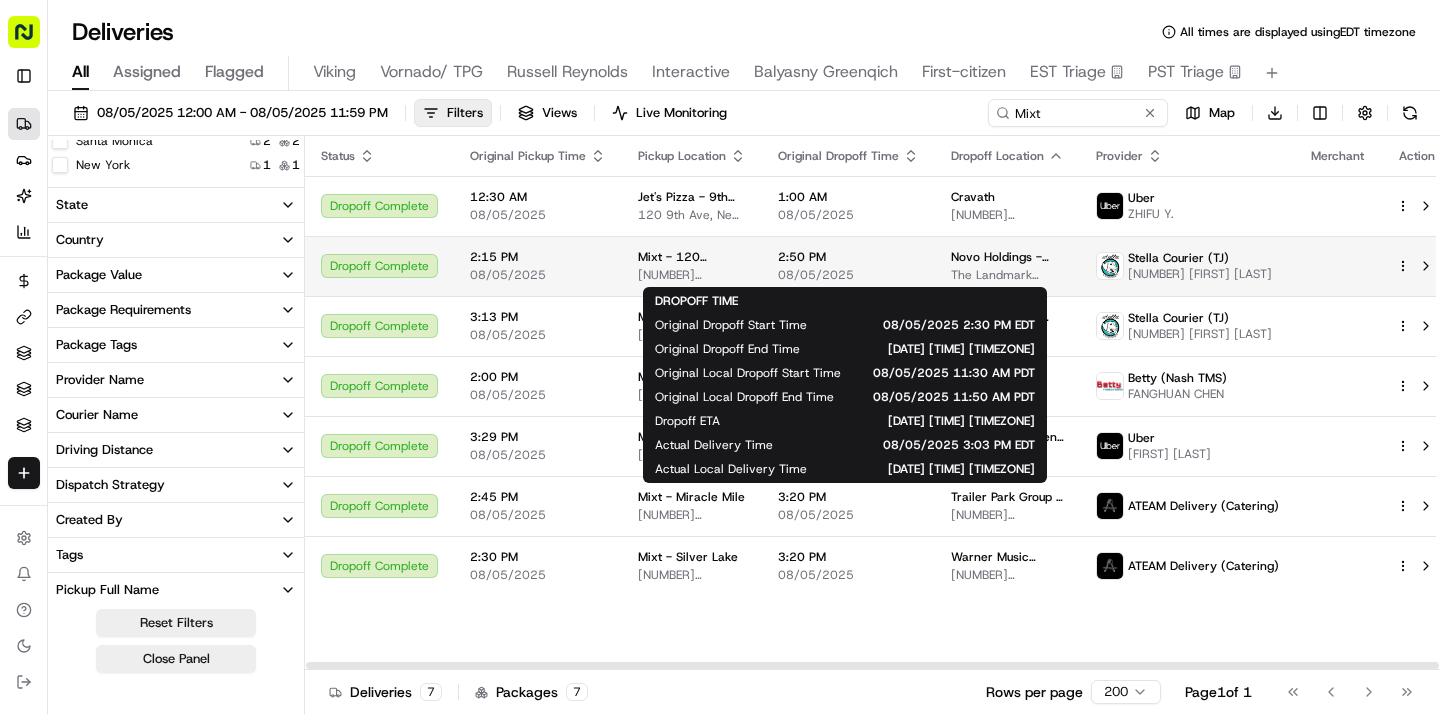 click on "2:50 PM" at bounding box center (848, 257) 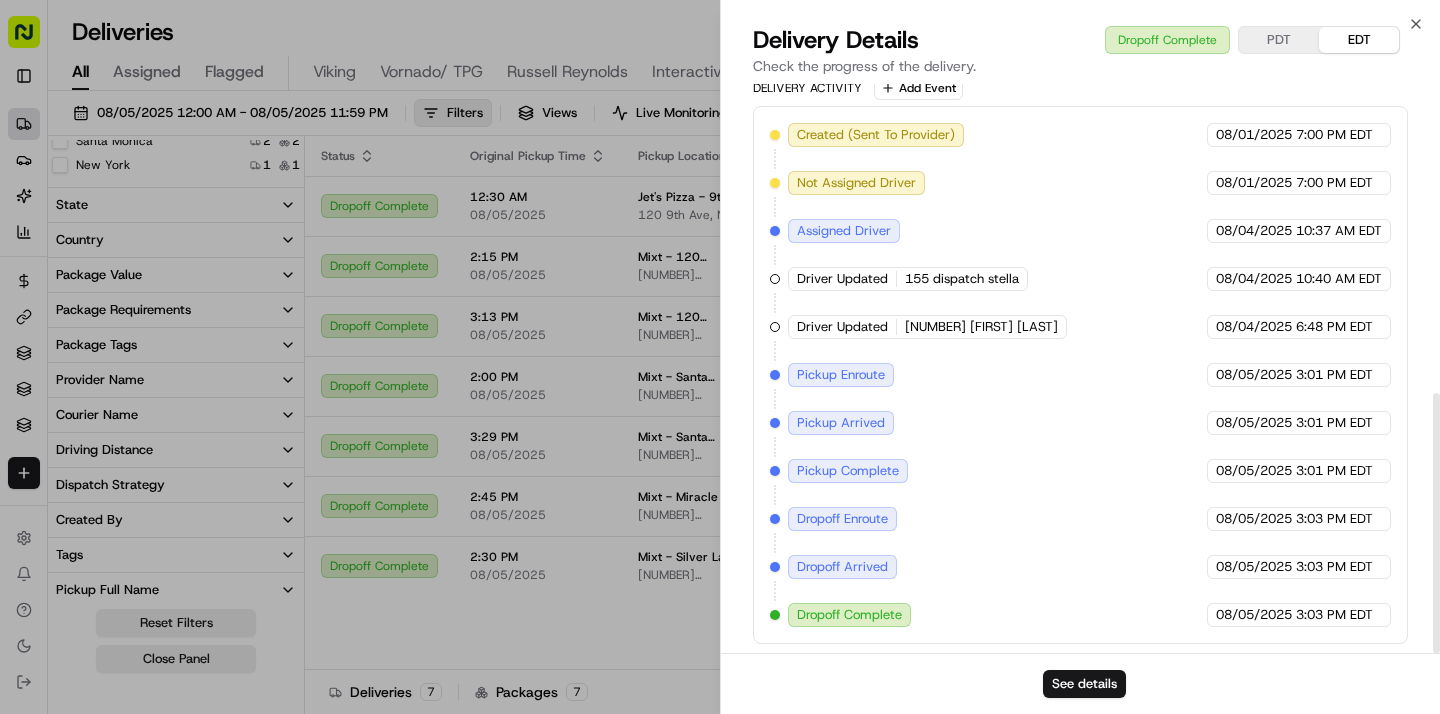 scroll, scrollTop: 677, scrollLeft: 0, axis: vertical 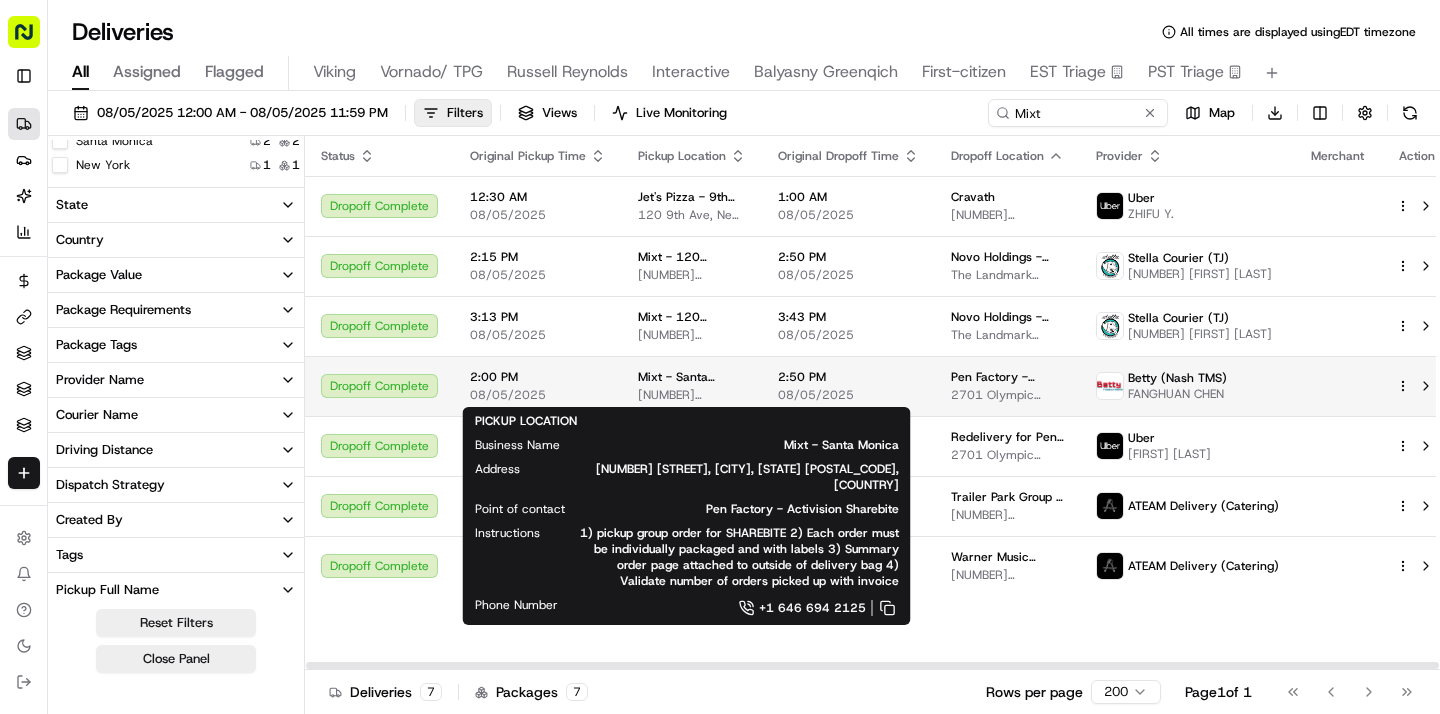 click on "Mixt - Santa Monica" at bounding box center (692, 377) 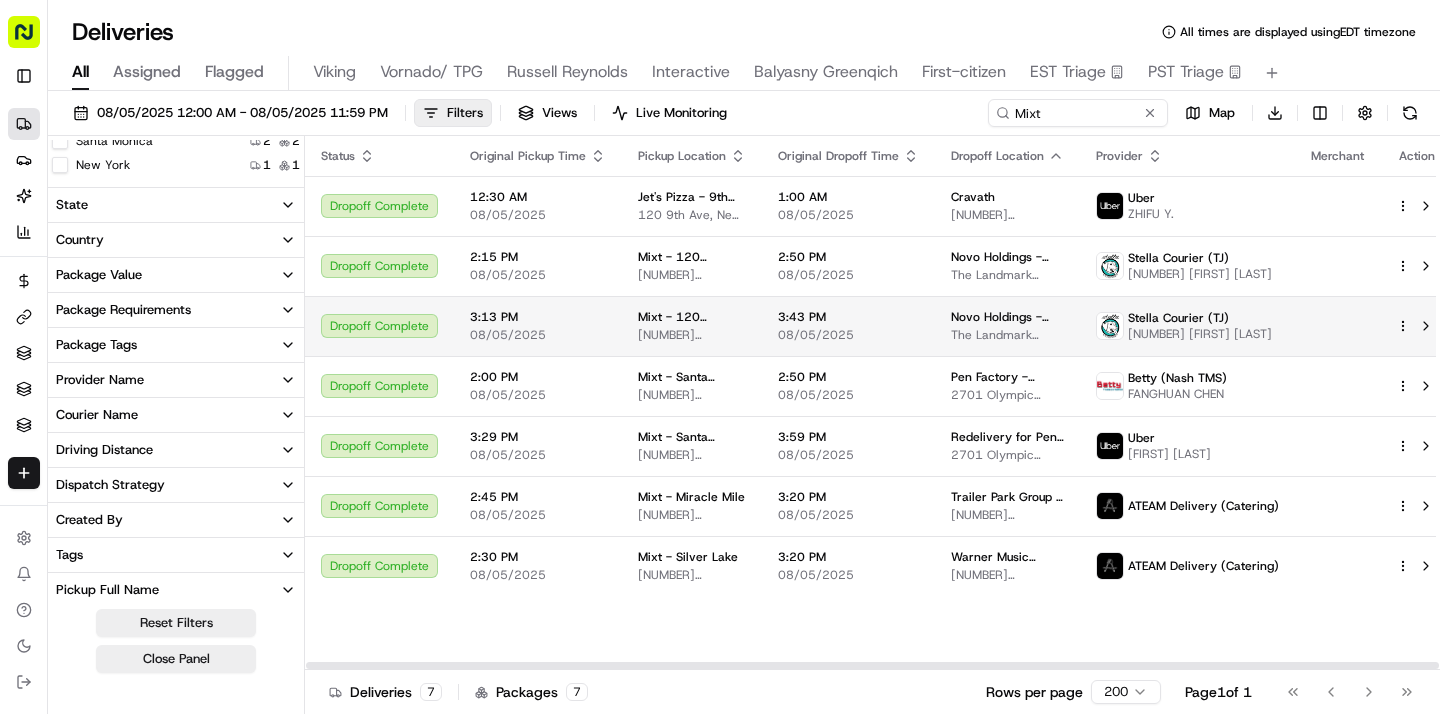 click on "[NUMBER] [STREET], [CITY], [STATE] [POSTAL_CODE], [COUNTRY]" at bounding box center (692, 335) 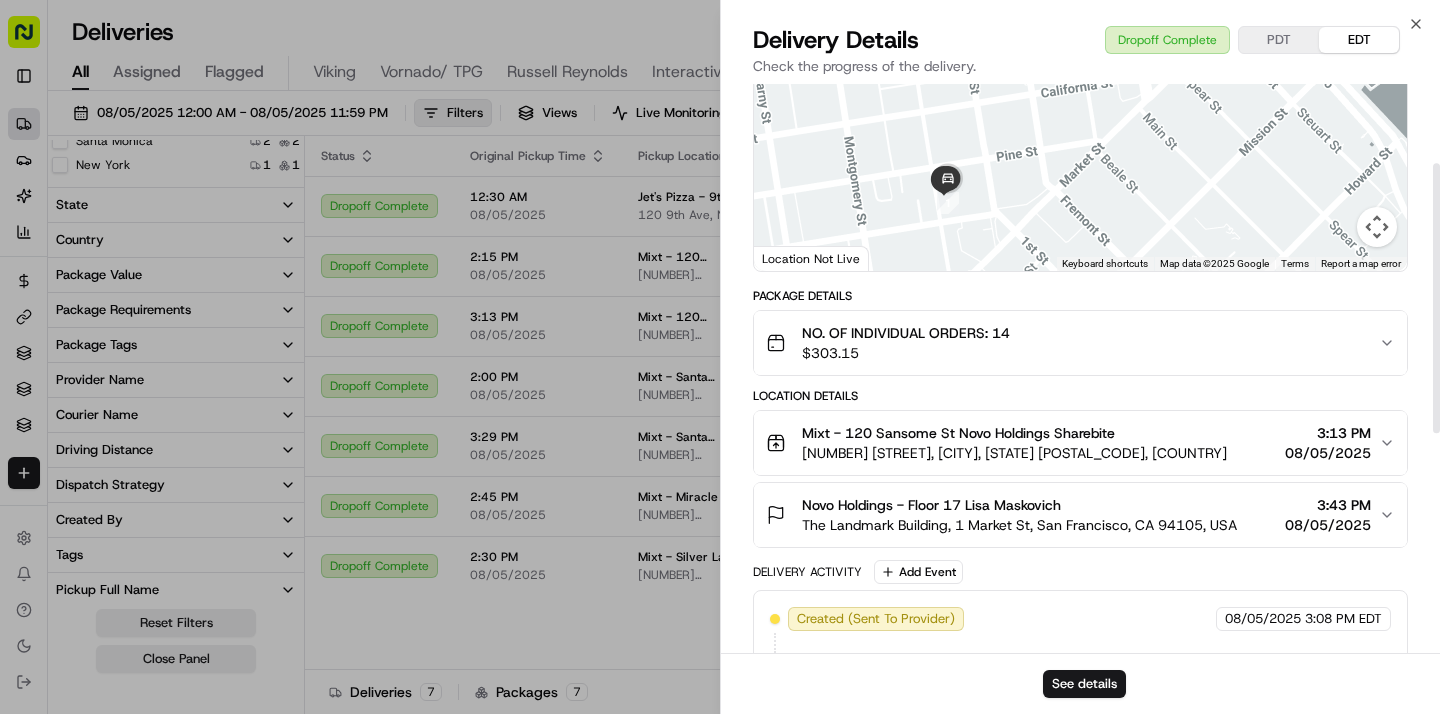 scroll, scrollTop: 166, scrollLeft: 0, axis: vertical 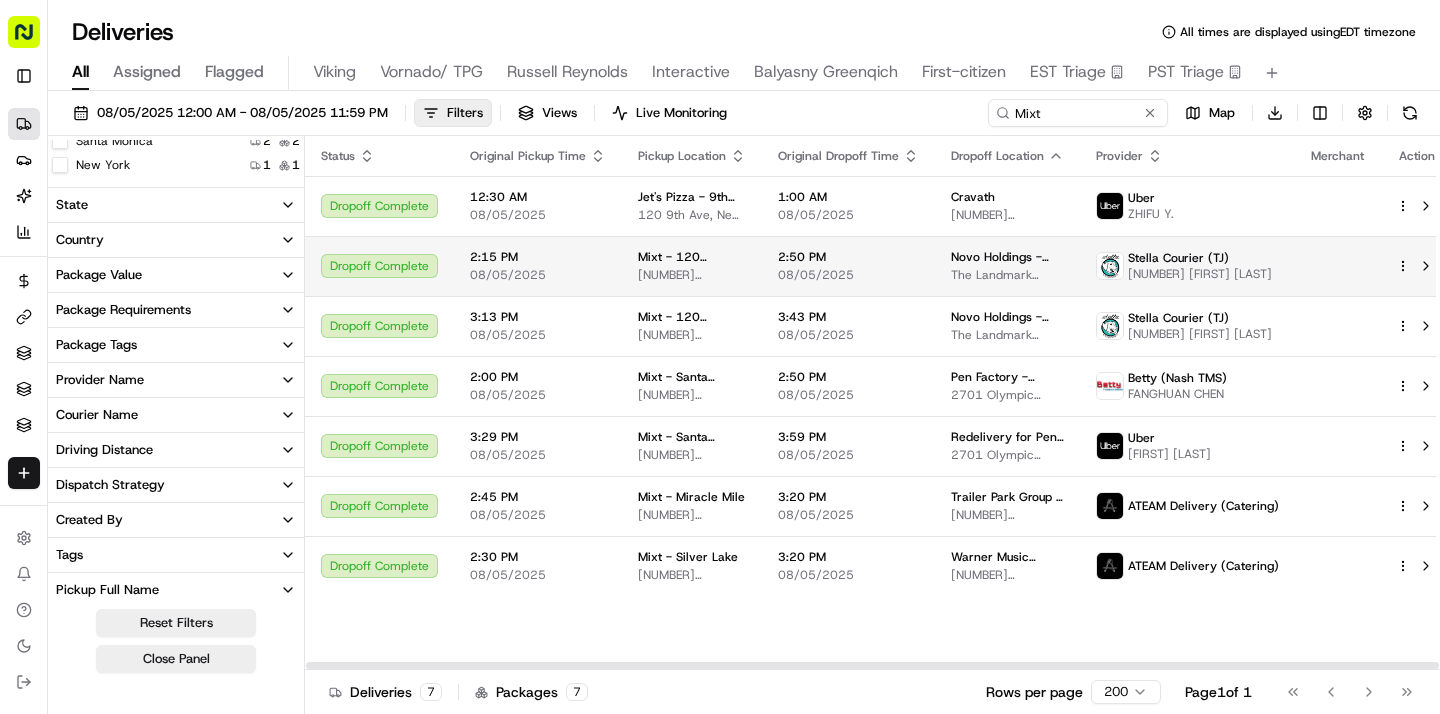 click on "2:15 PM 08/05/2025" at bounding box center (538, 266) 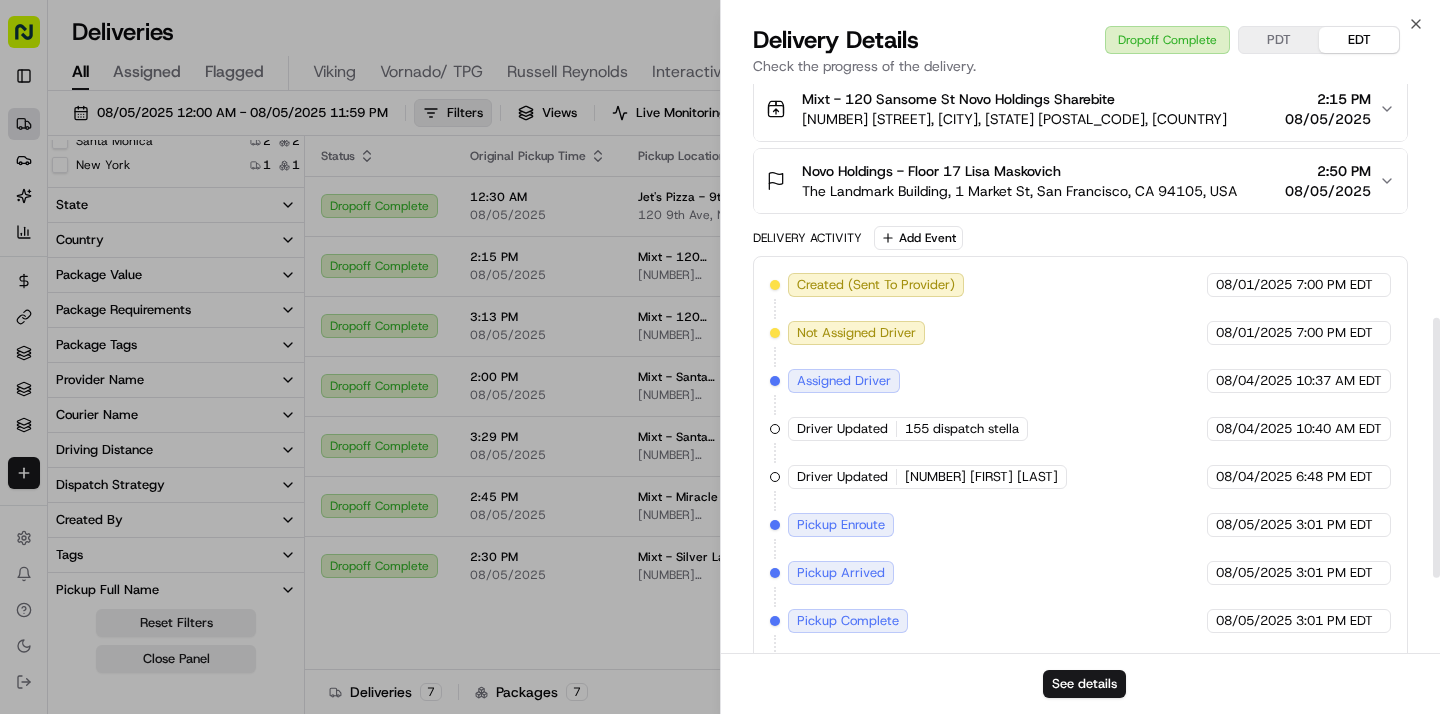 scroll, scrollTop: 512, scrollLeft: 0, axis: vertical 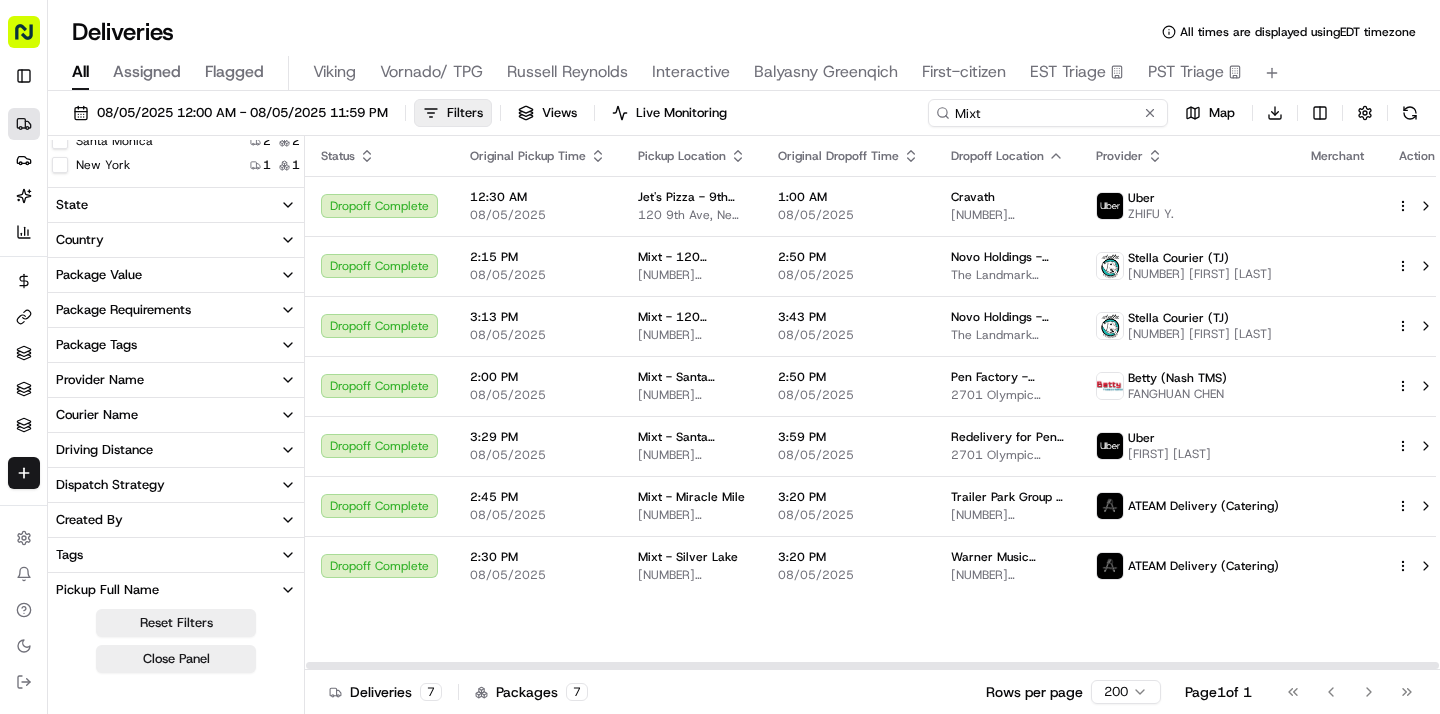click on "Mixt" at bounding box center (1048, 113) 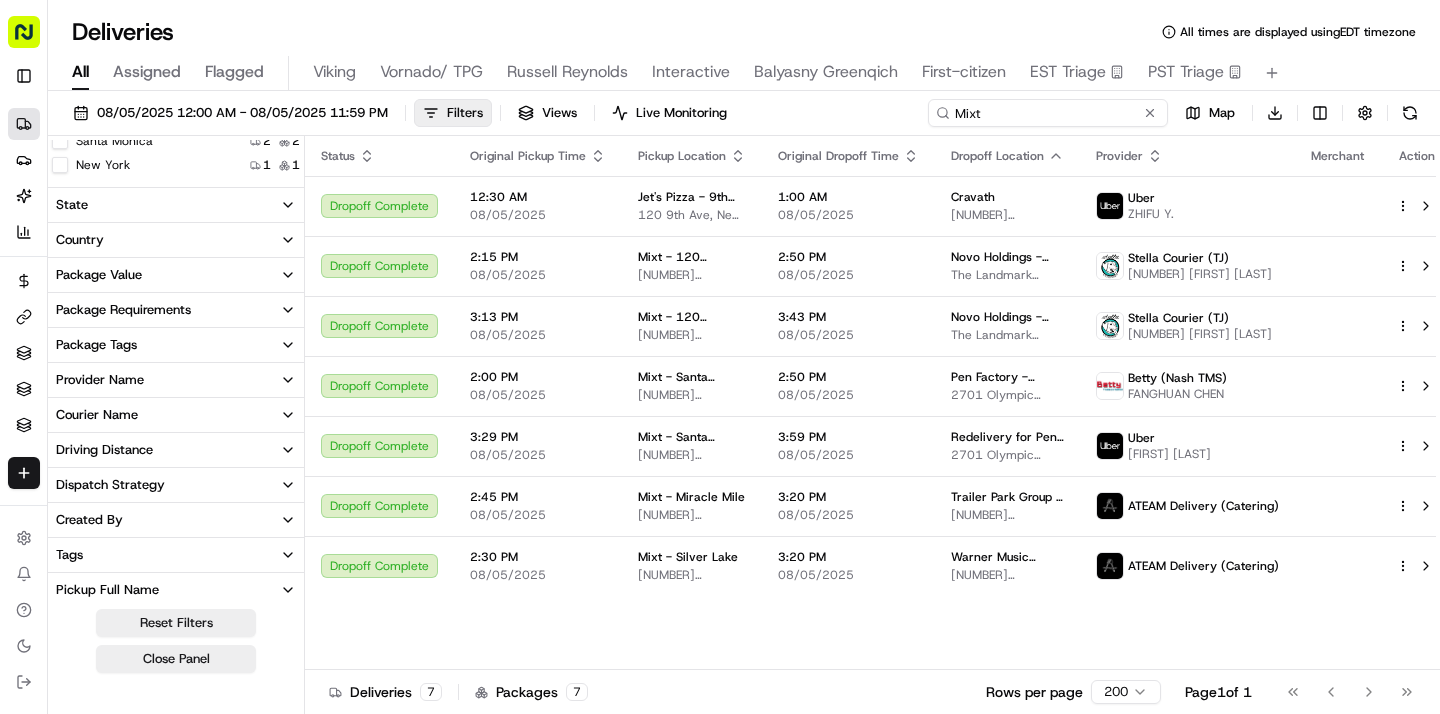 click on "Mixt" at bounding box center [1048, 113] 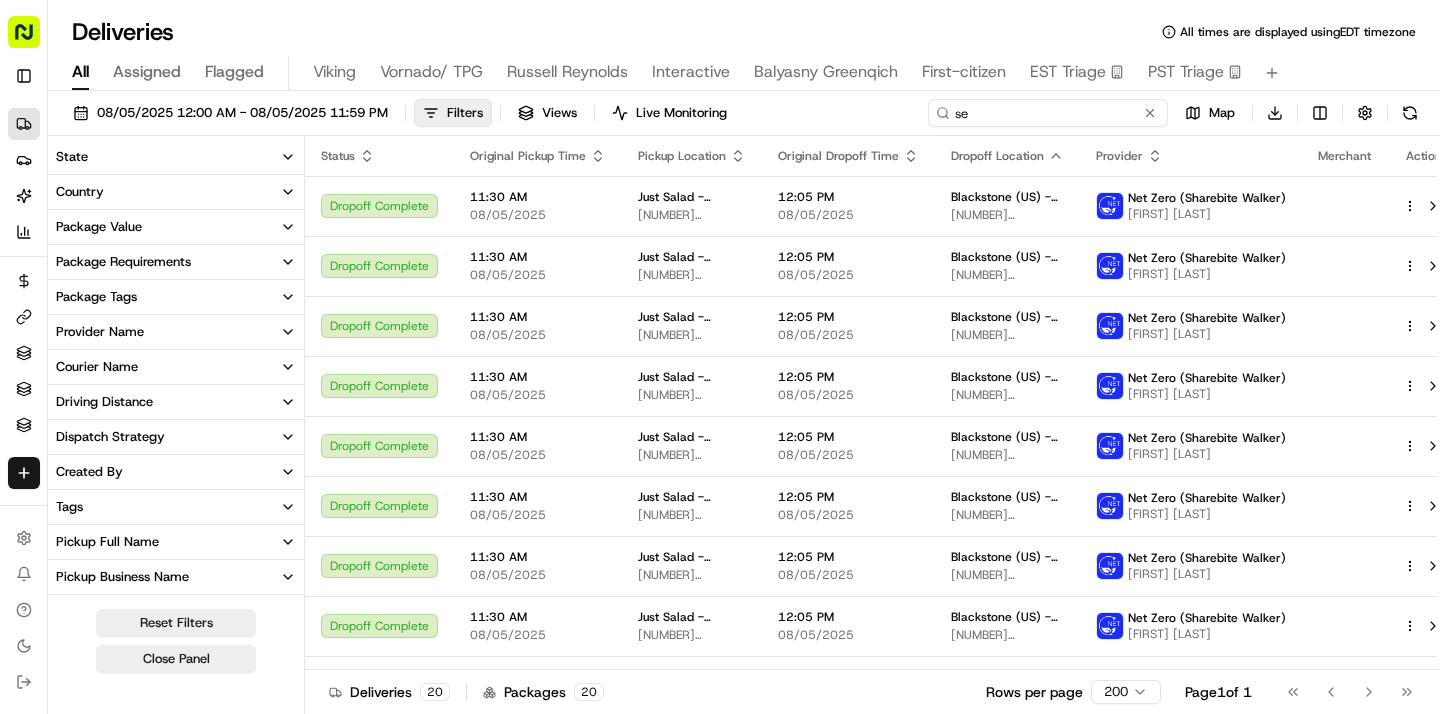 type on "s" 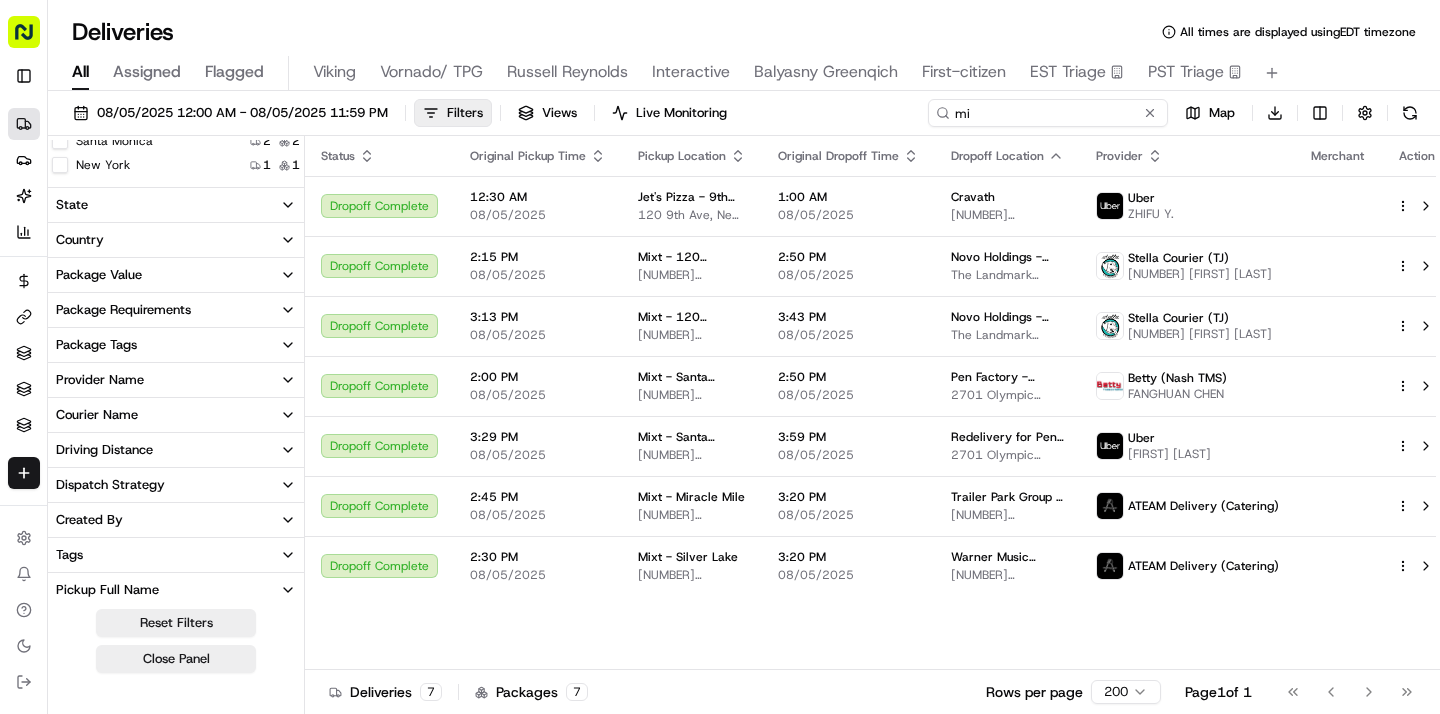 type on "m" 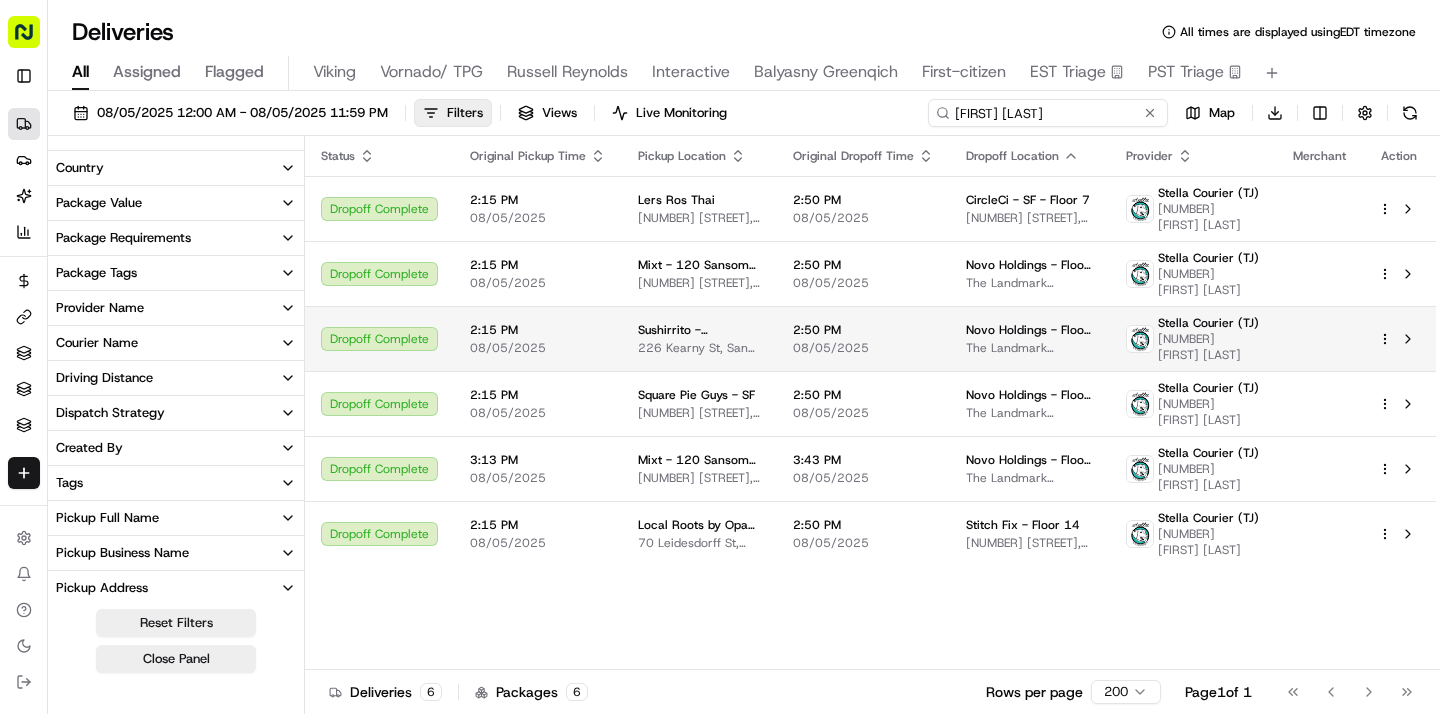 type on "[FIRST] [LAST]" 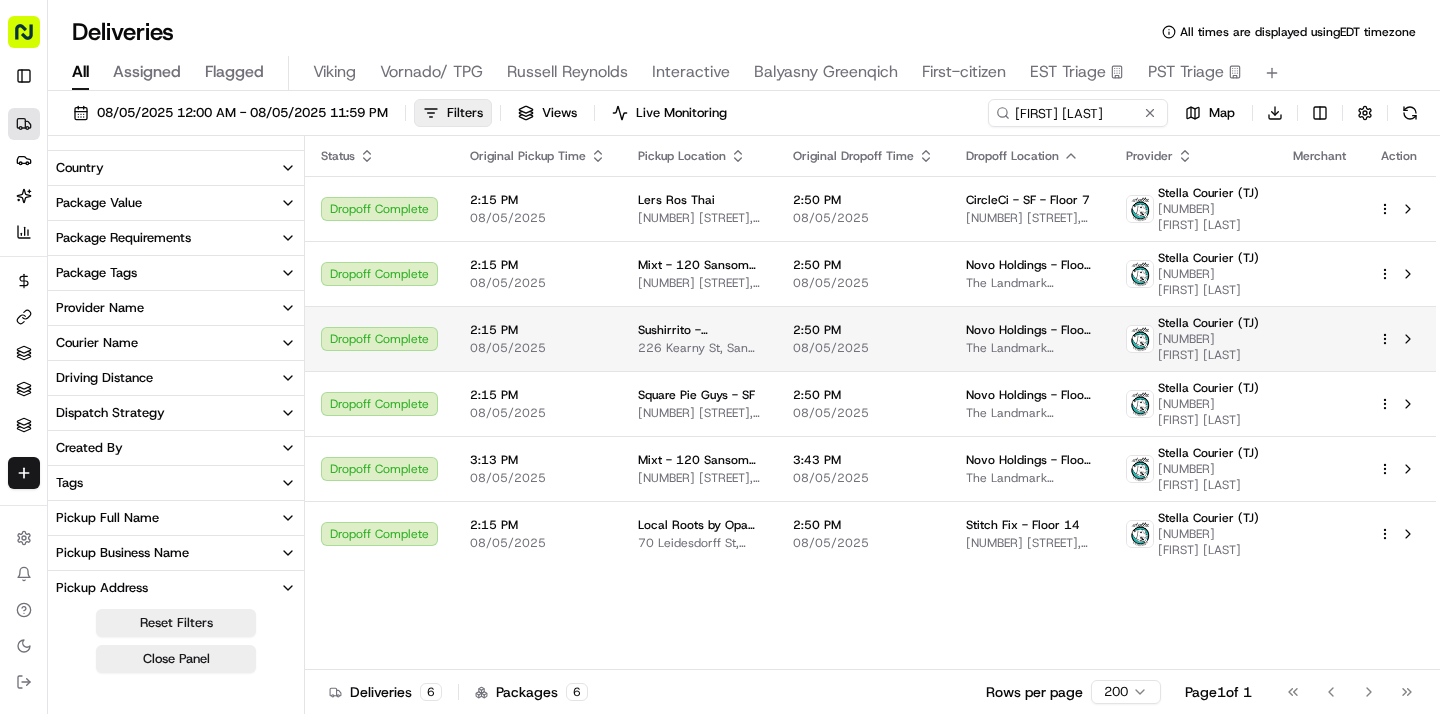 click on "08/05/2025" at bounding box center (863, 348) 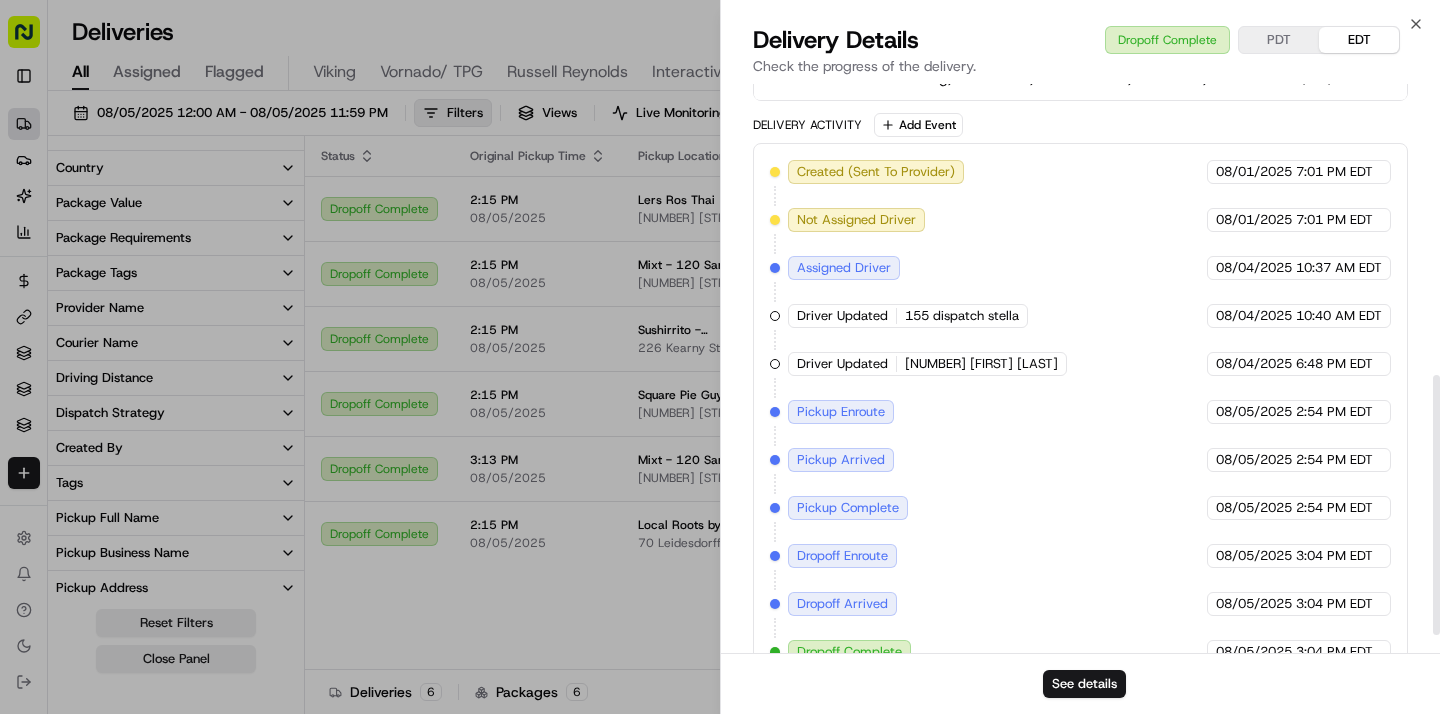 scroll, scrollTop: 677, scrollLeft: 0, axis: vertical 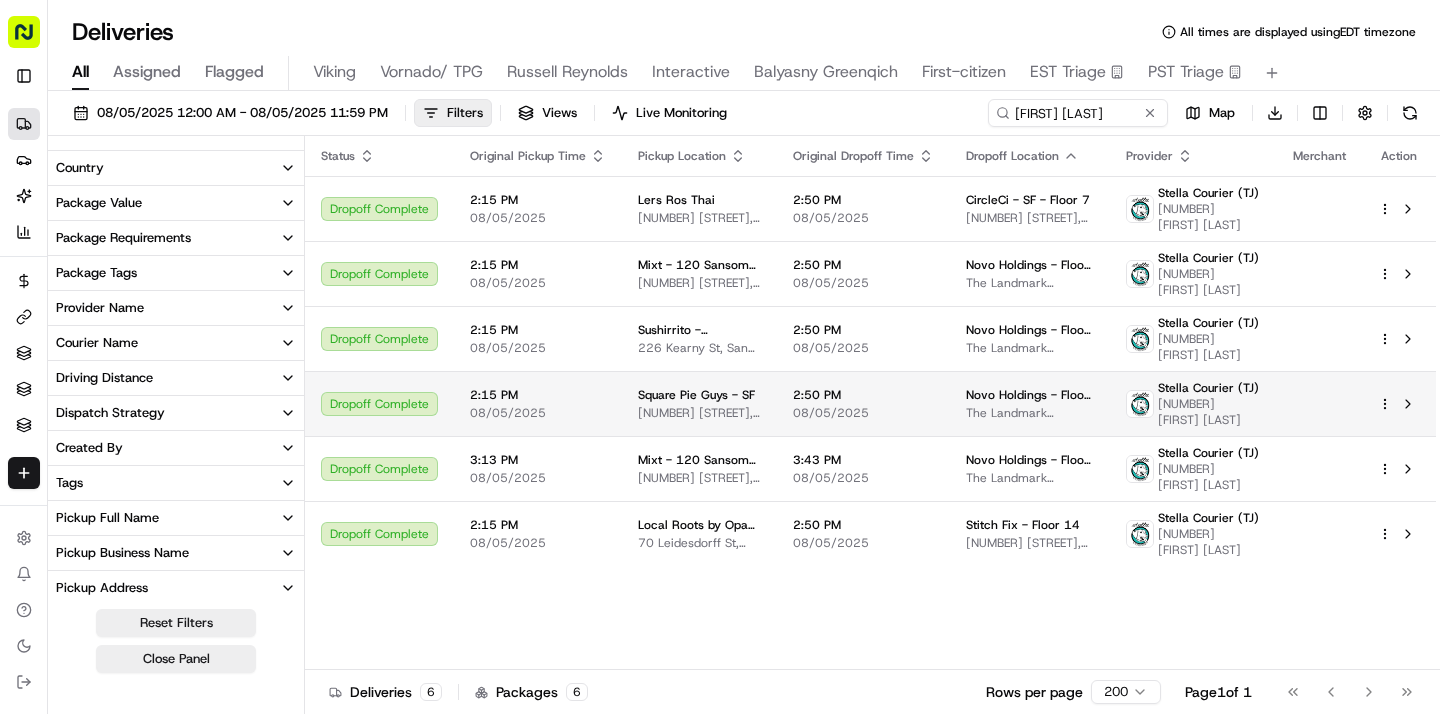 click on "[TIME] [DATE]" at bounding box center [863, 404] 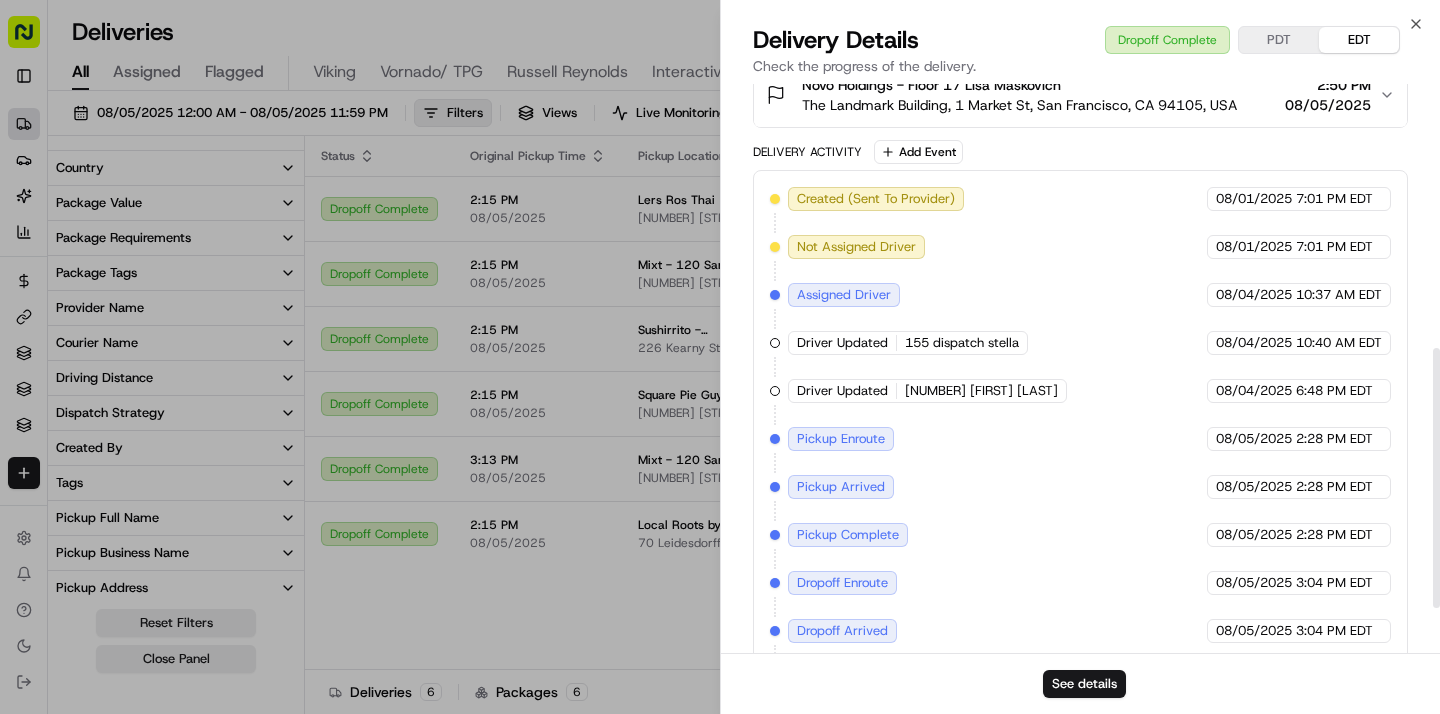 scroll, scrollTop: 677, scrollLeft: 0, axis: vertical 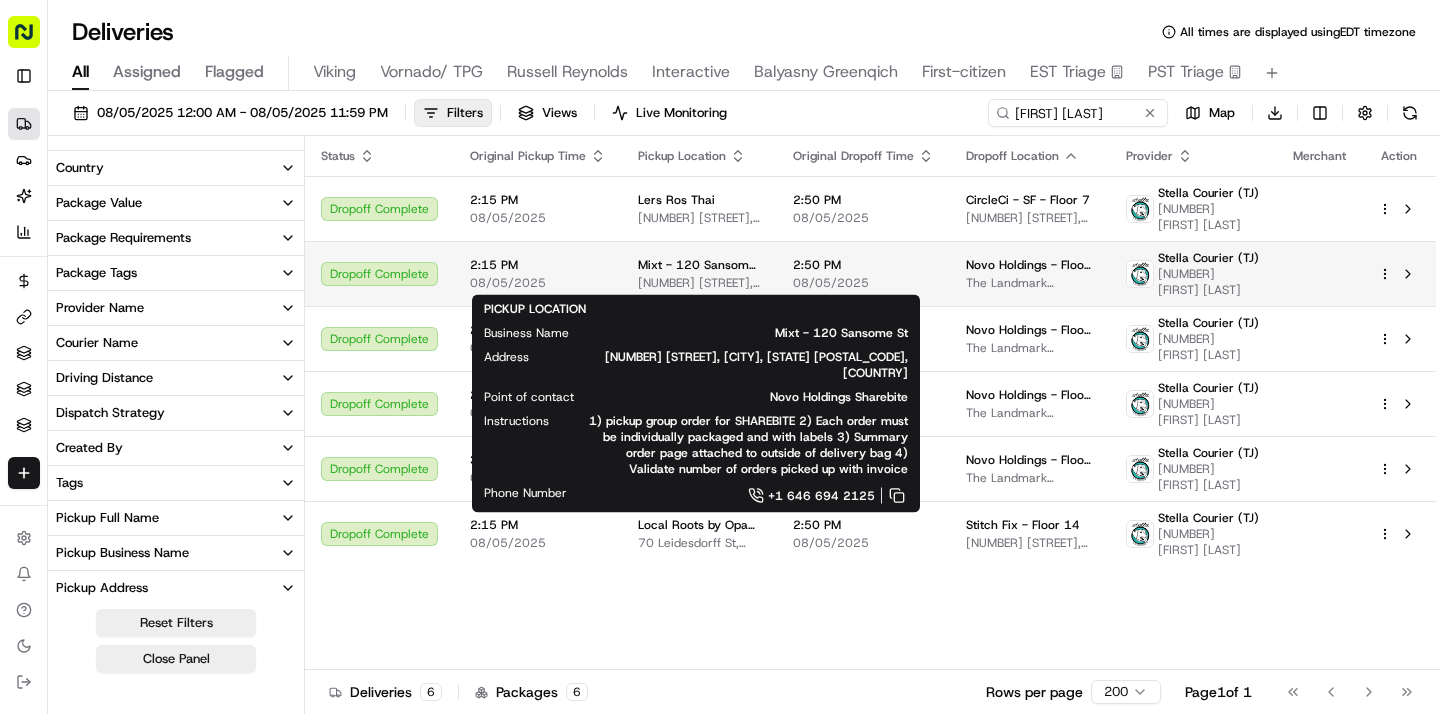 click on "Mixt - 120 Sansome St" at bounding box center [699, 265] 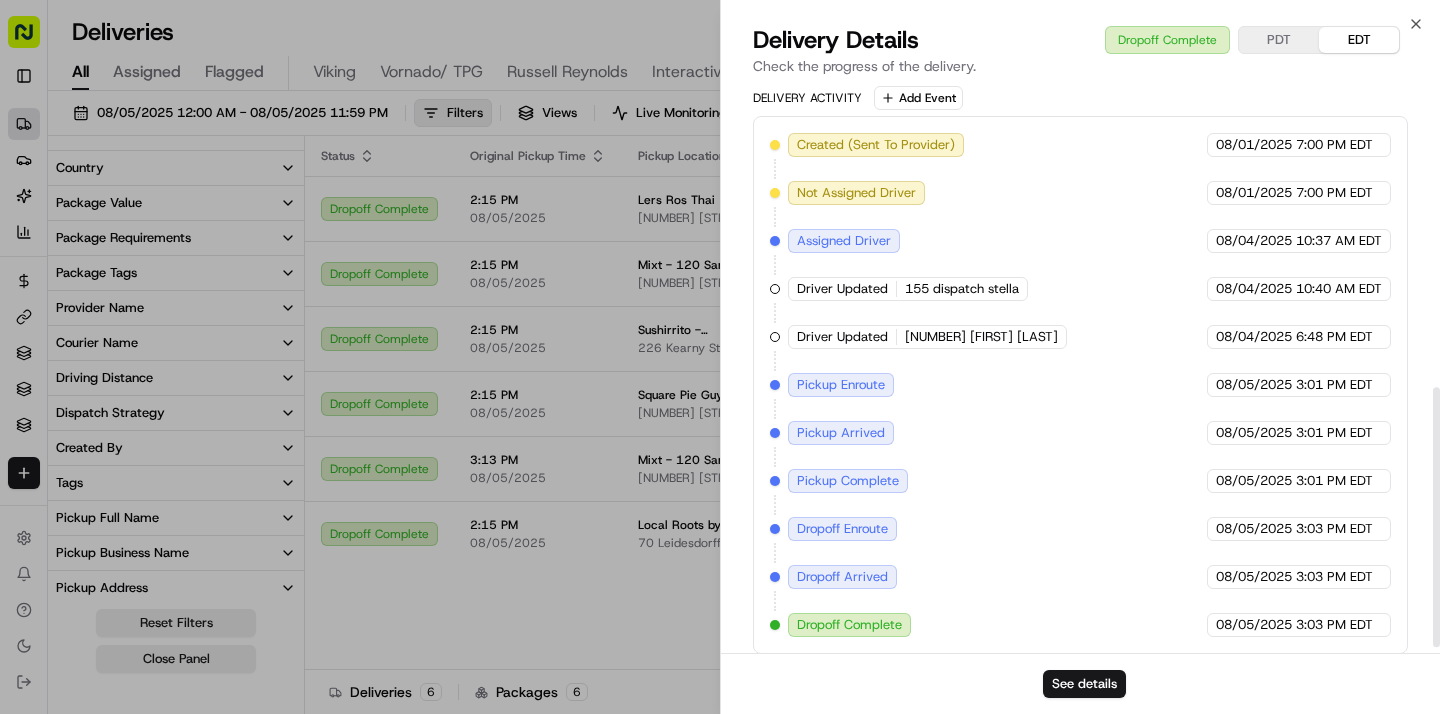 scroll, scrollTop: 677, scrollLeft: 0, axis: vertical 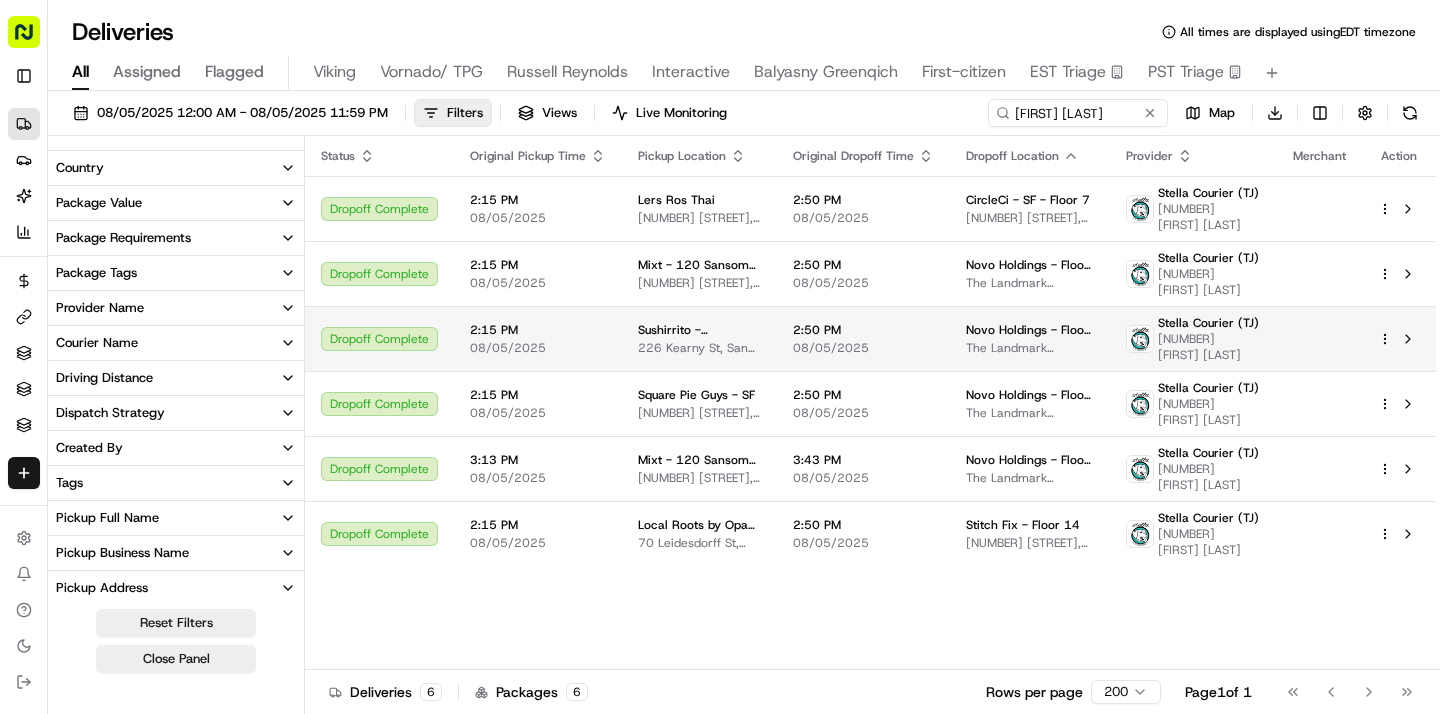click on "Sushirrito - Downtown SF" at bounding box center [699, 330] 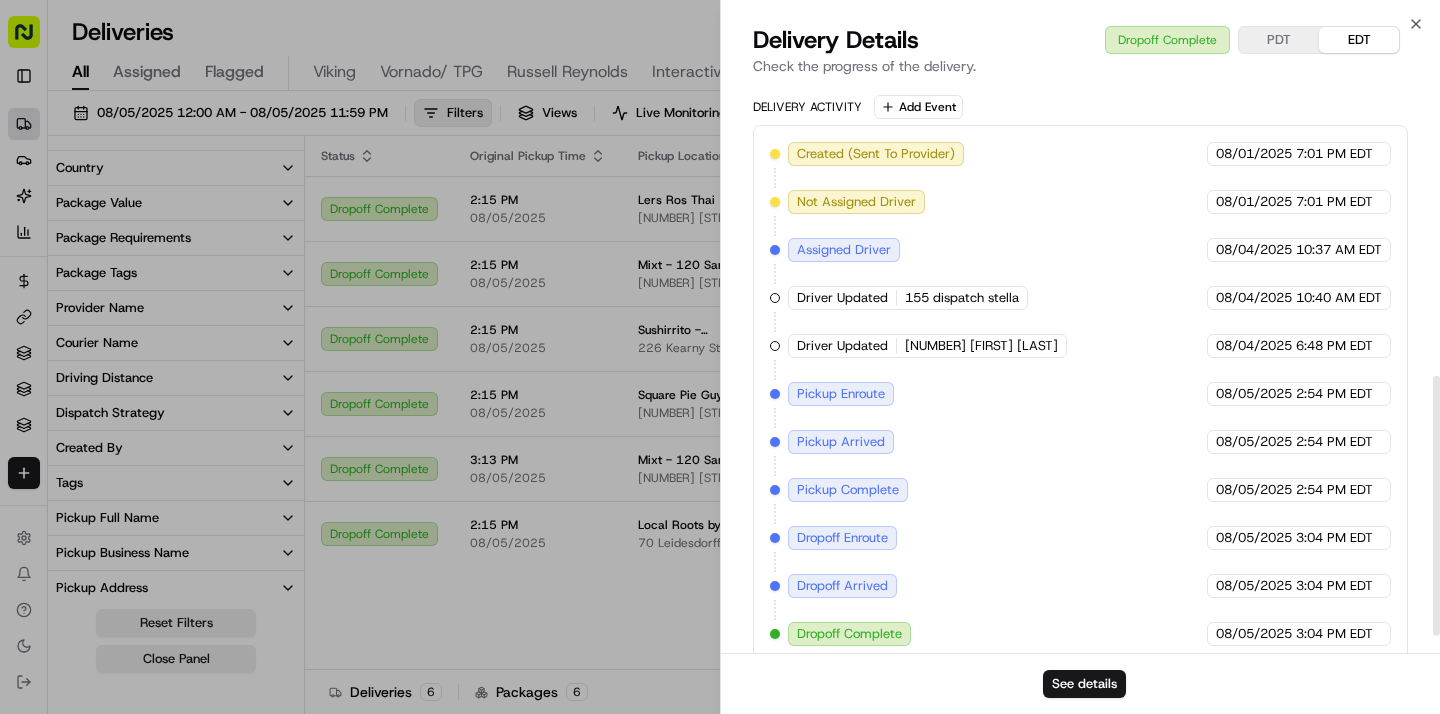 scroll, scrollTop: 677, scrollLeft: 0, axis: vertical 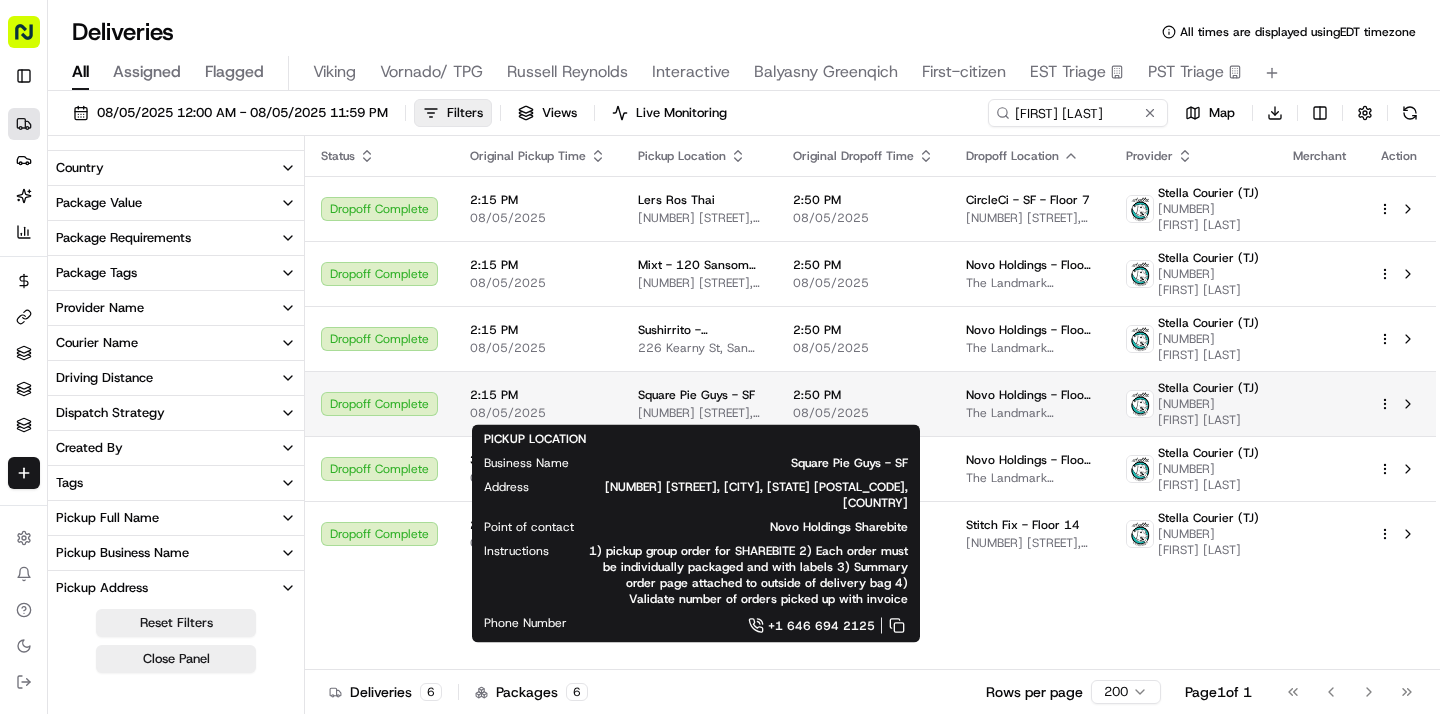 click on "[NUMBER] [STREET], [CITY], [STATE] [POSTAL_CODE], [COUNTRY]" at bounding box center (699, 413) 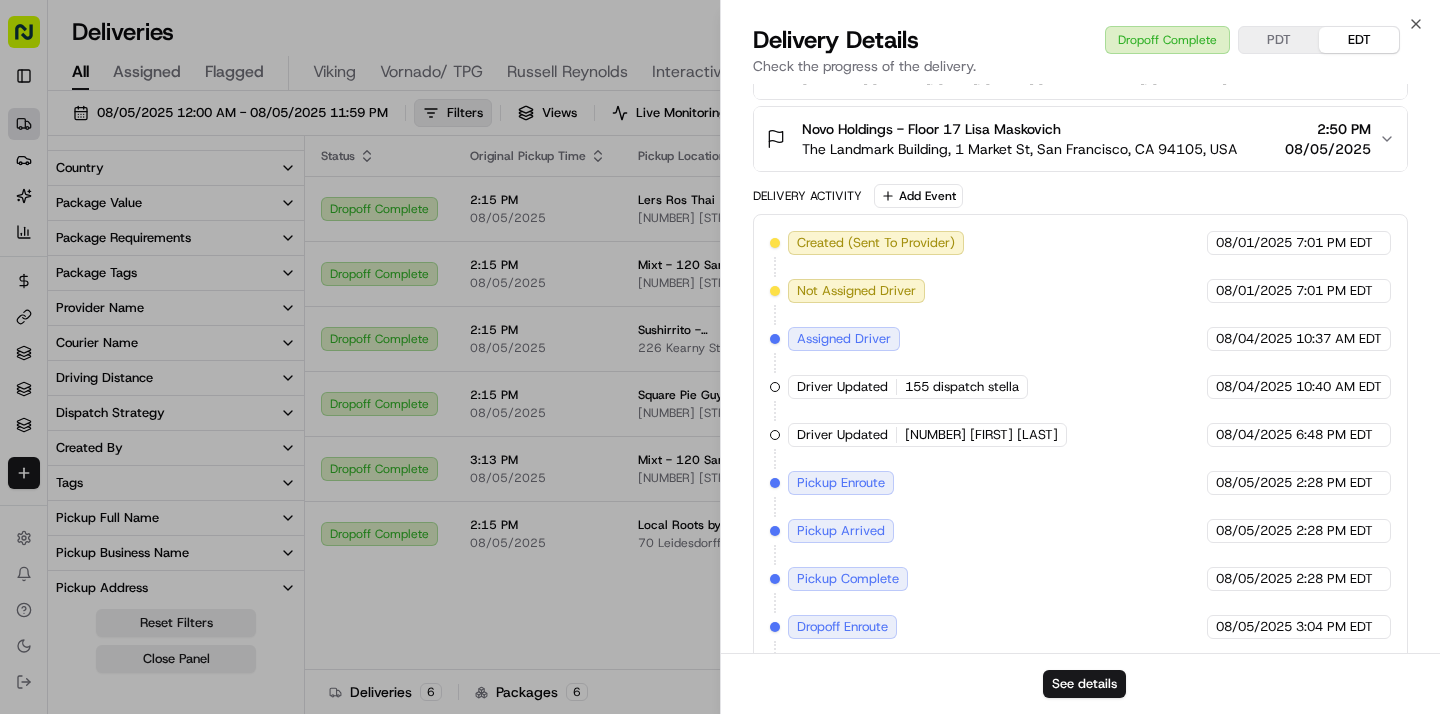 scroll, scrollTop: 650, scrollLeft: 0, axis: vertical 